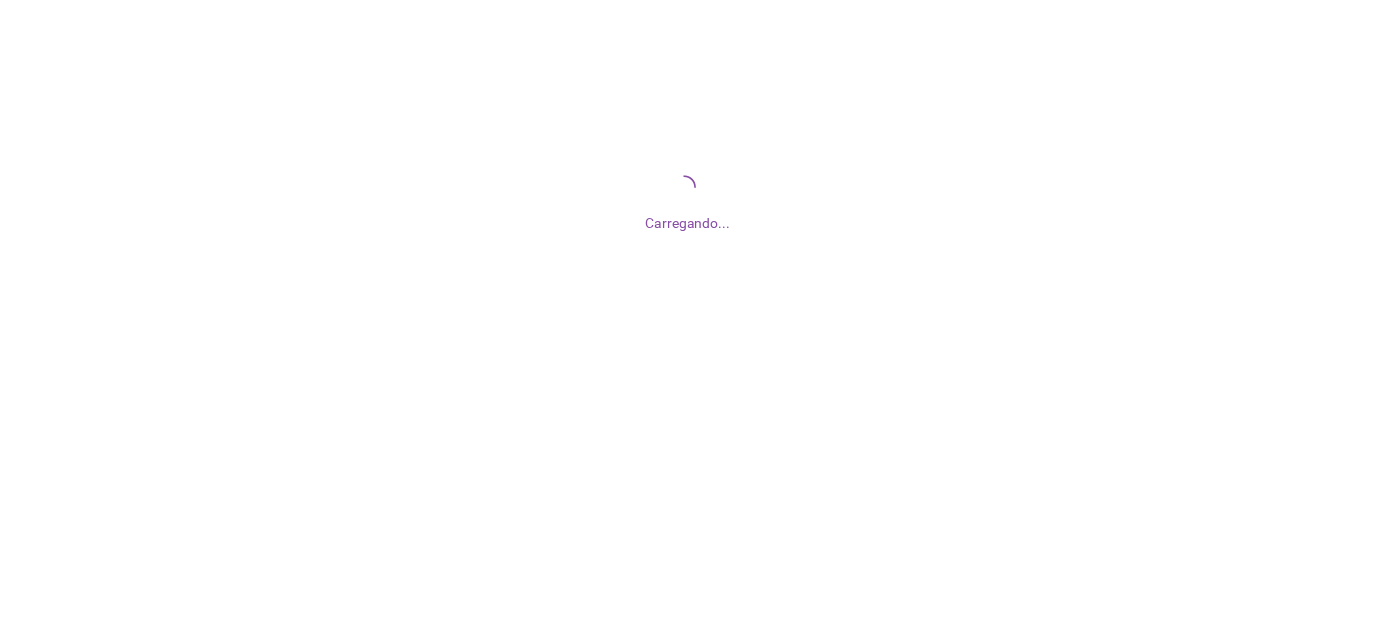 scroll, scrollTop: 0, scrollLeft: 0, axis: both 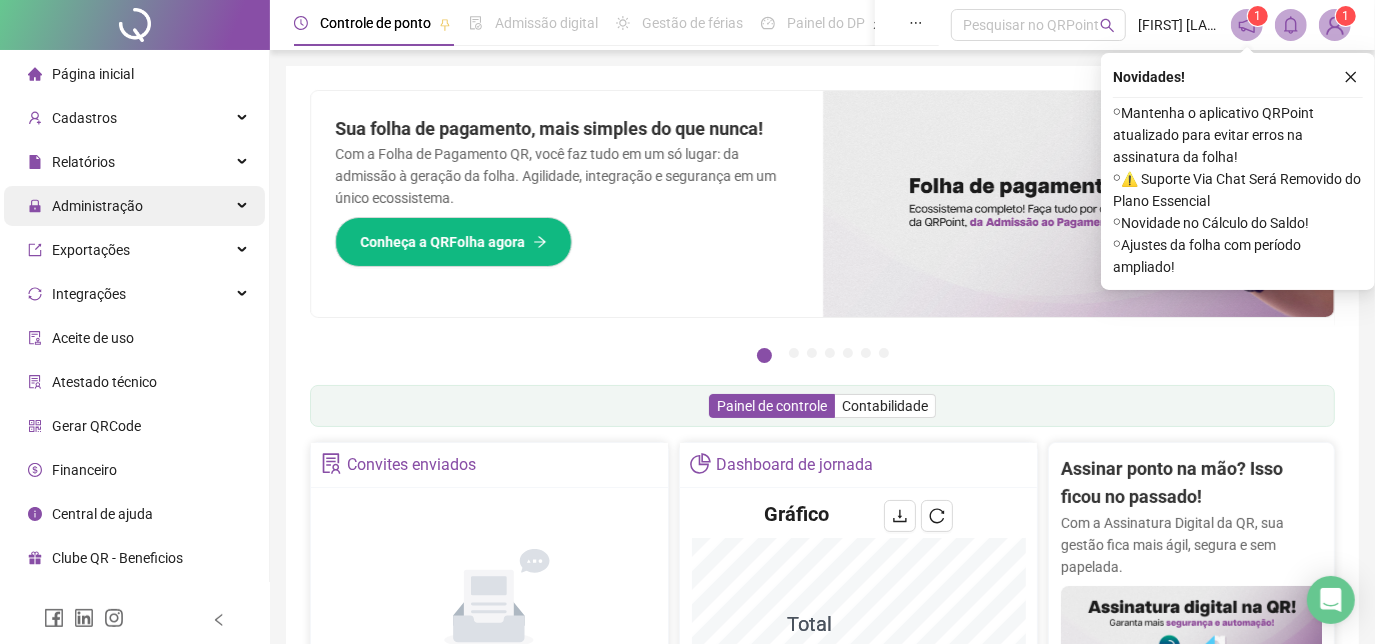 click on "Administração" at bounding box center (134, 206) 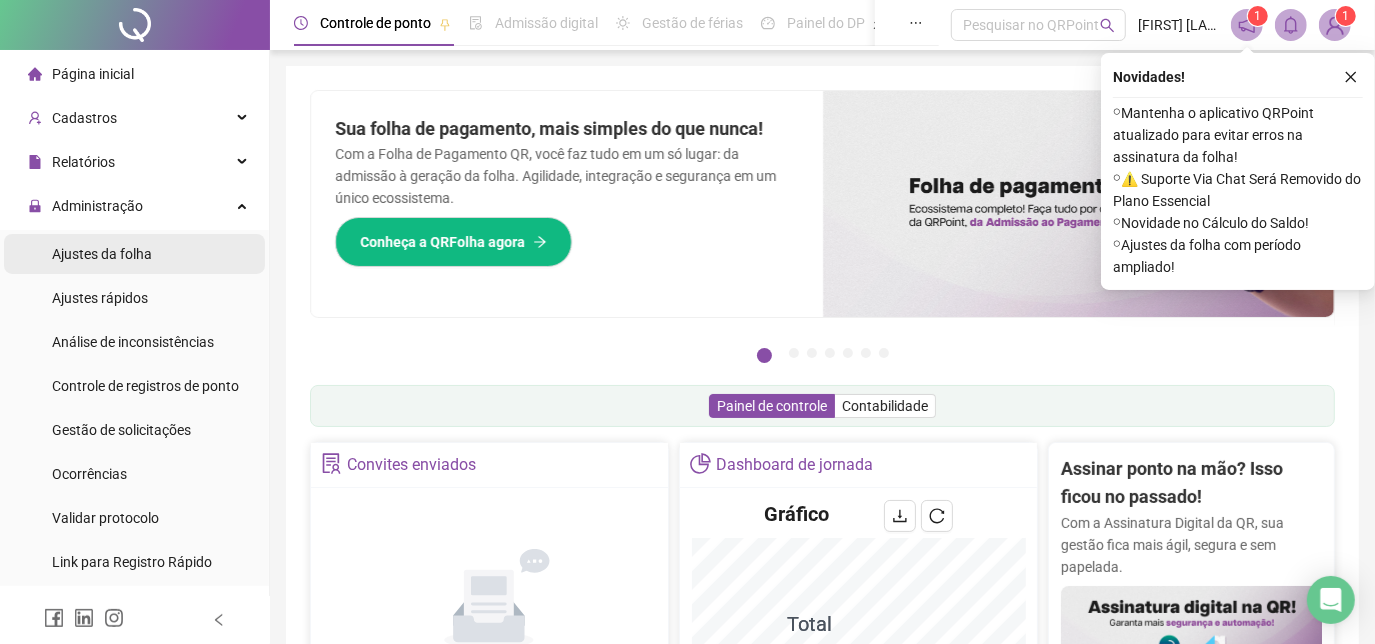 click on "Ajustes da folha" at bounding box center (102, 254) 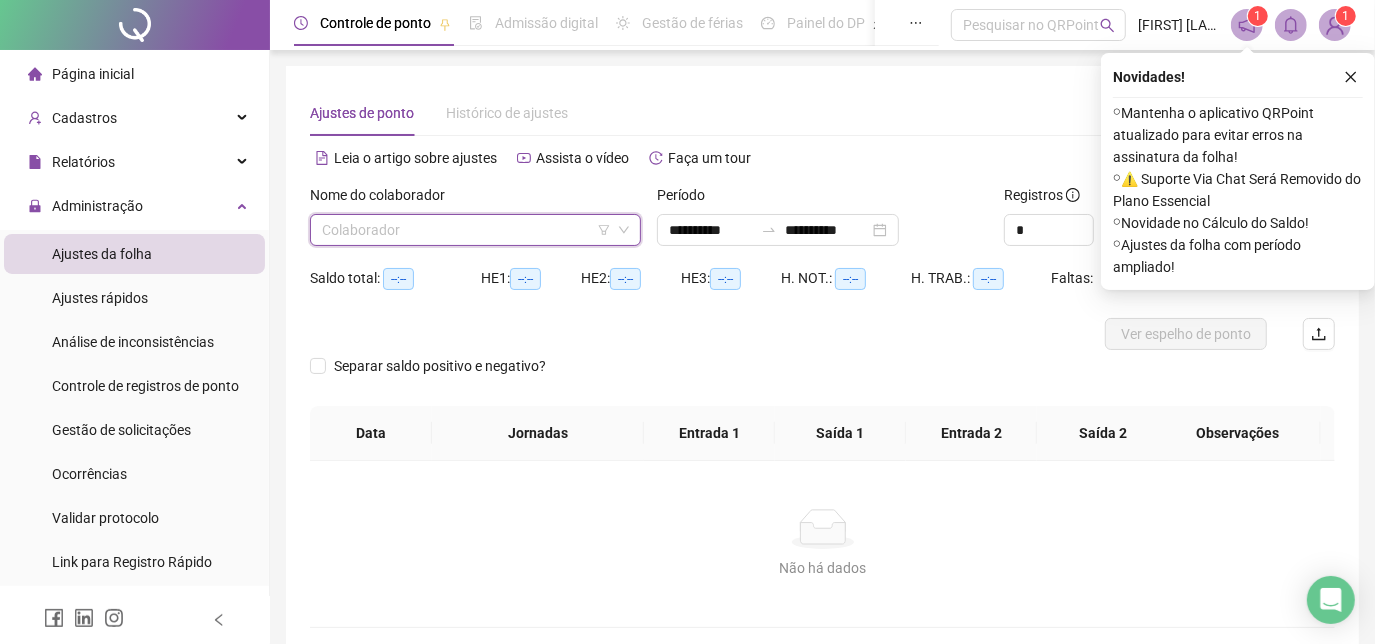 click at bounding box center (466, 230) 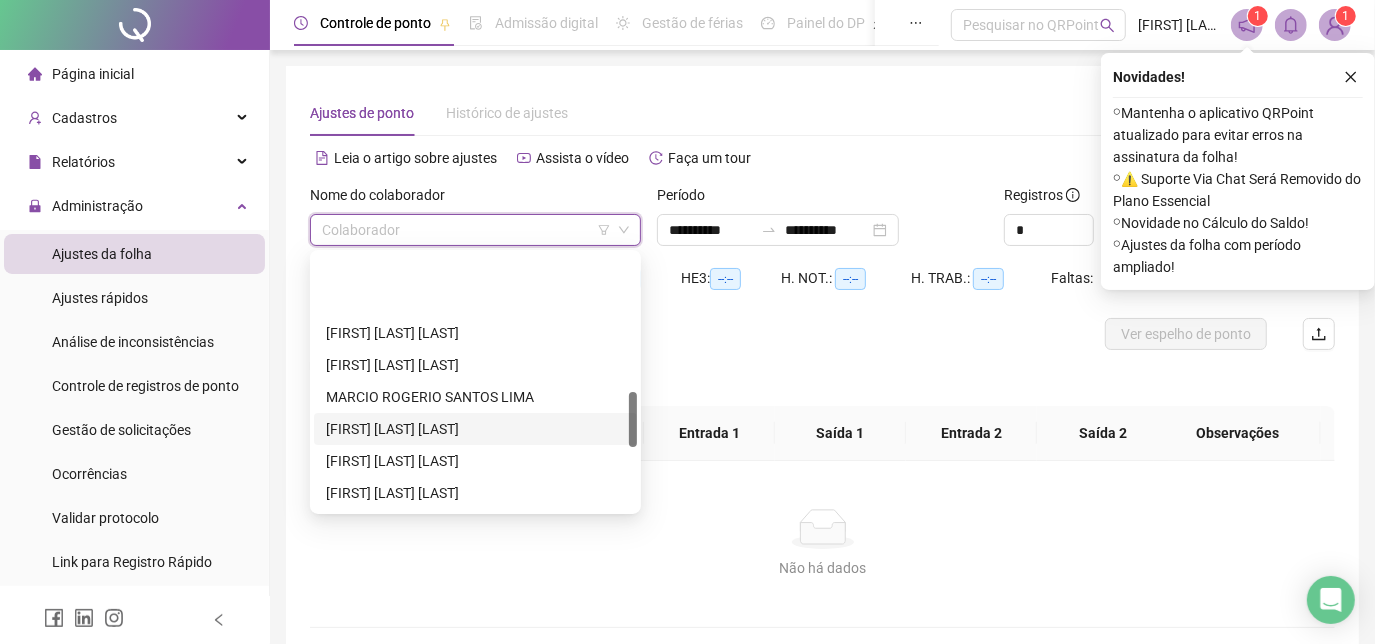scroll, scrollTop: 636, scrollLeft: 0, axis: vertical 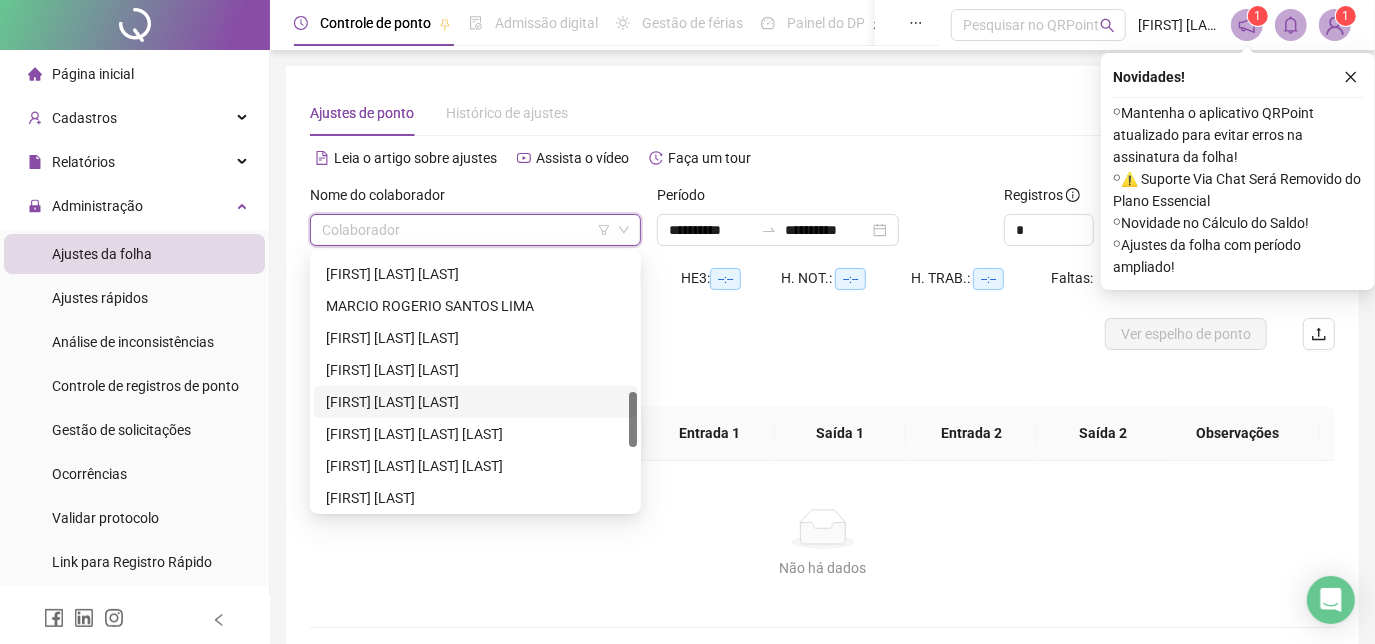 click on "[FIRST] [LAST] [LAST]" at bounding box center (475, 402) 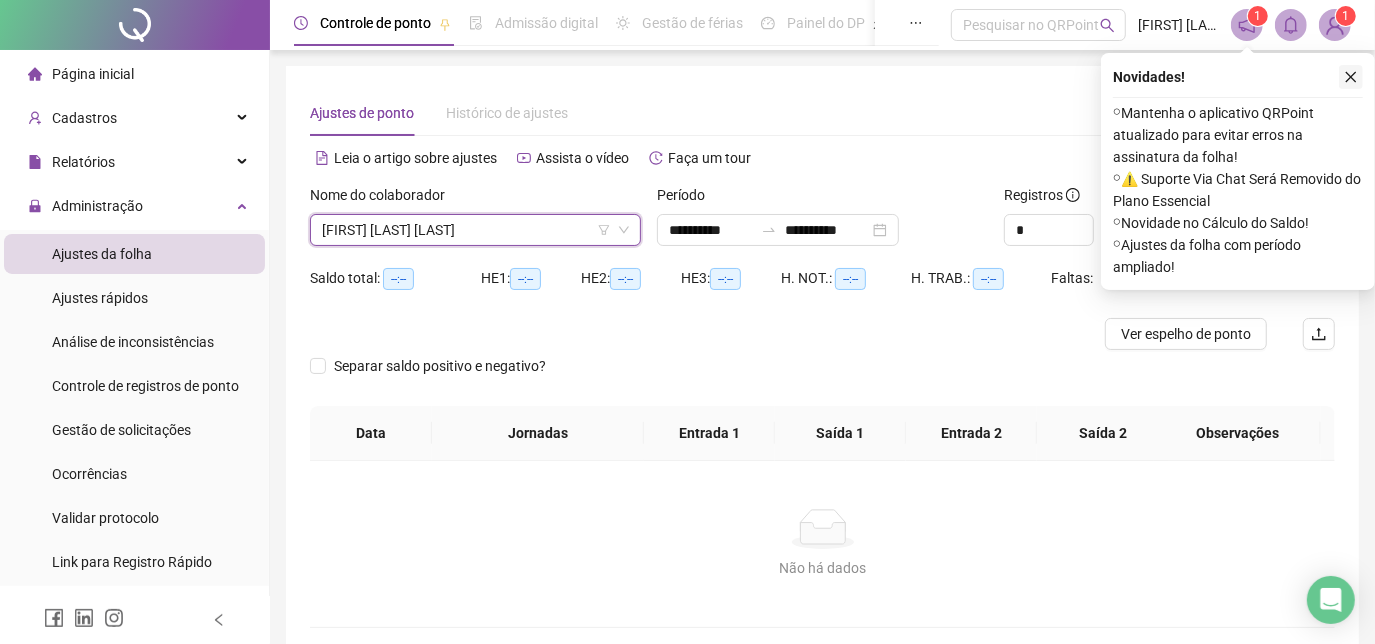 click 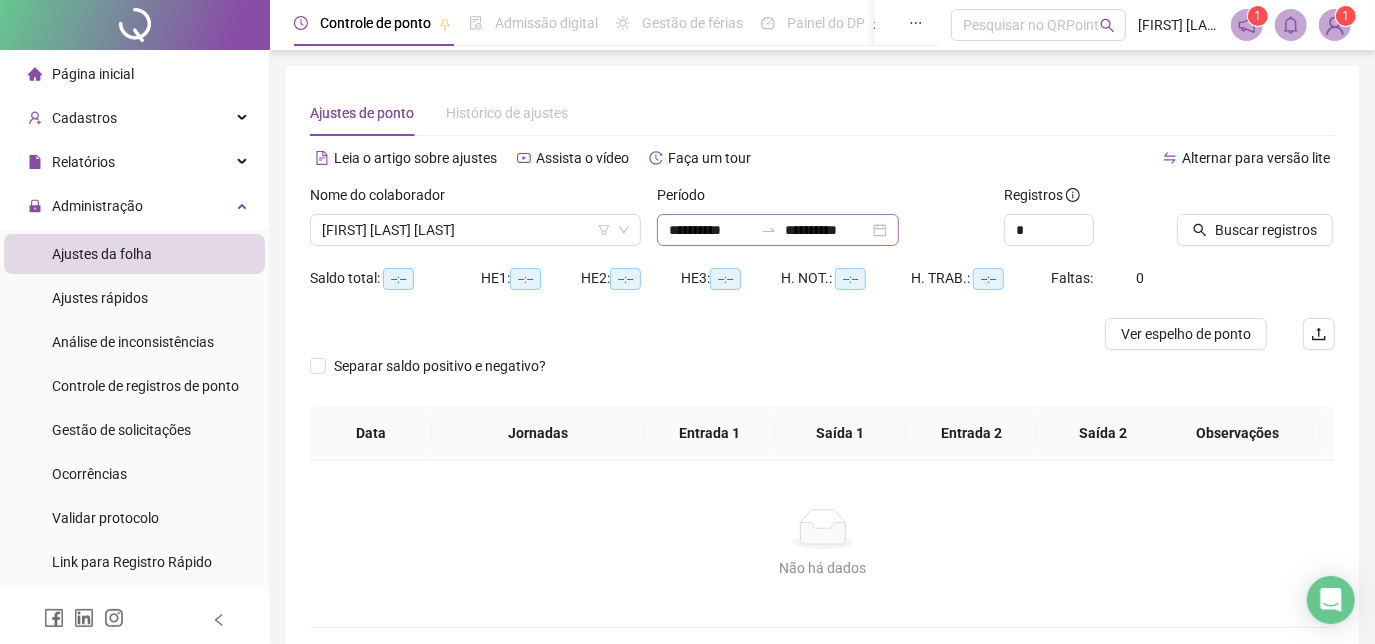 click on "**********" at bounding box center [778, 230] 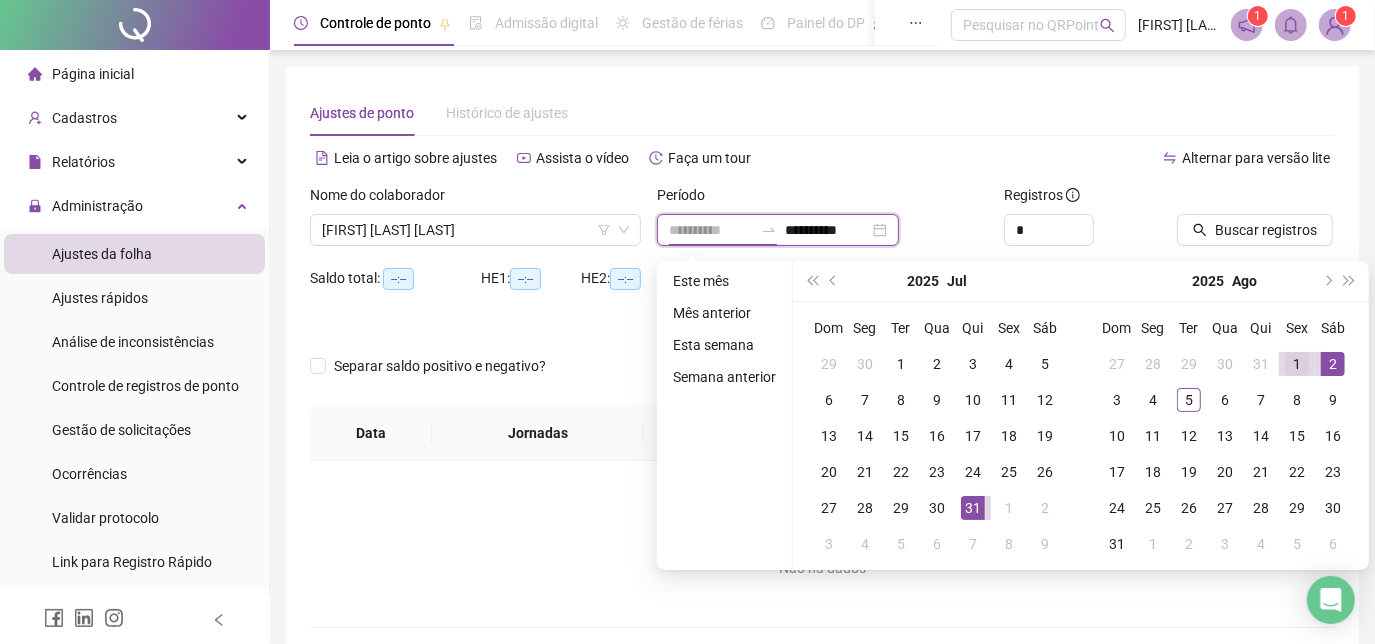type on "**********" 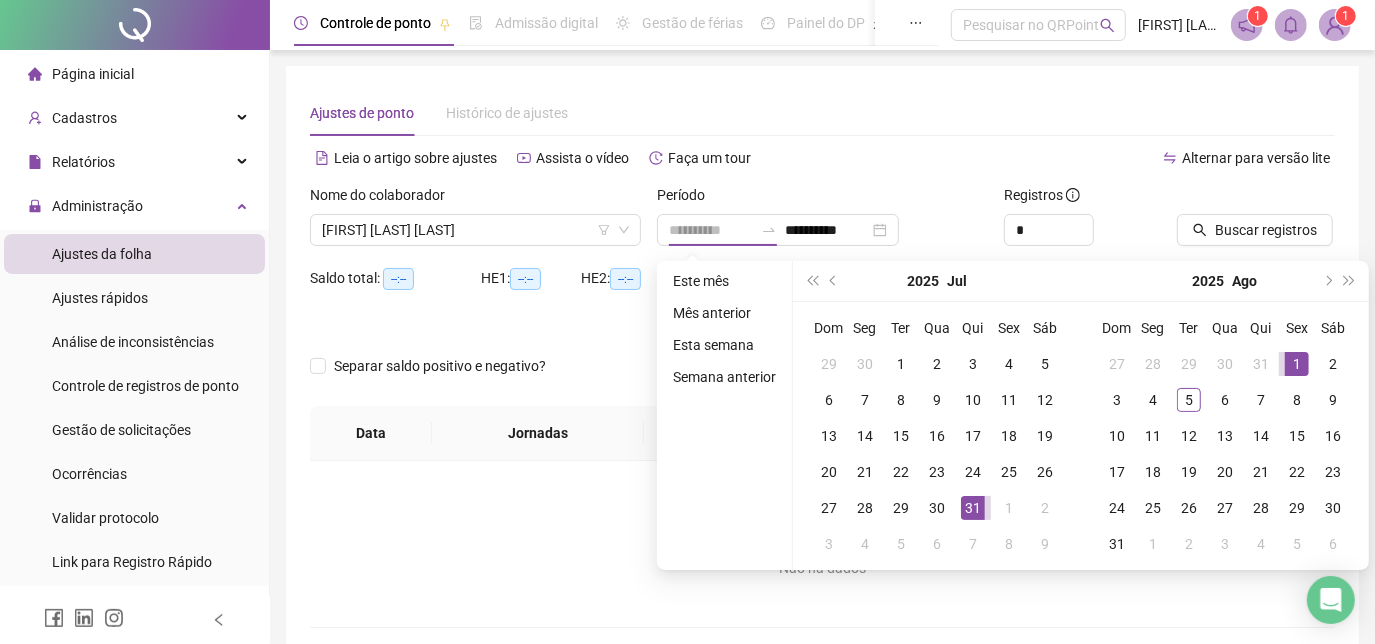 click on "1" at bounding box center (1297, 364) 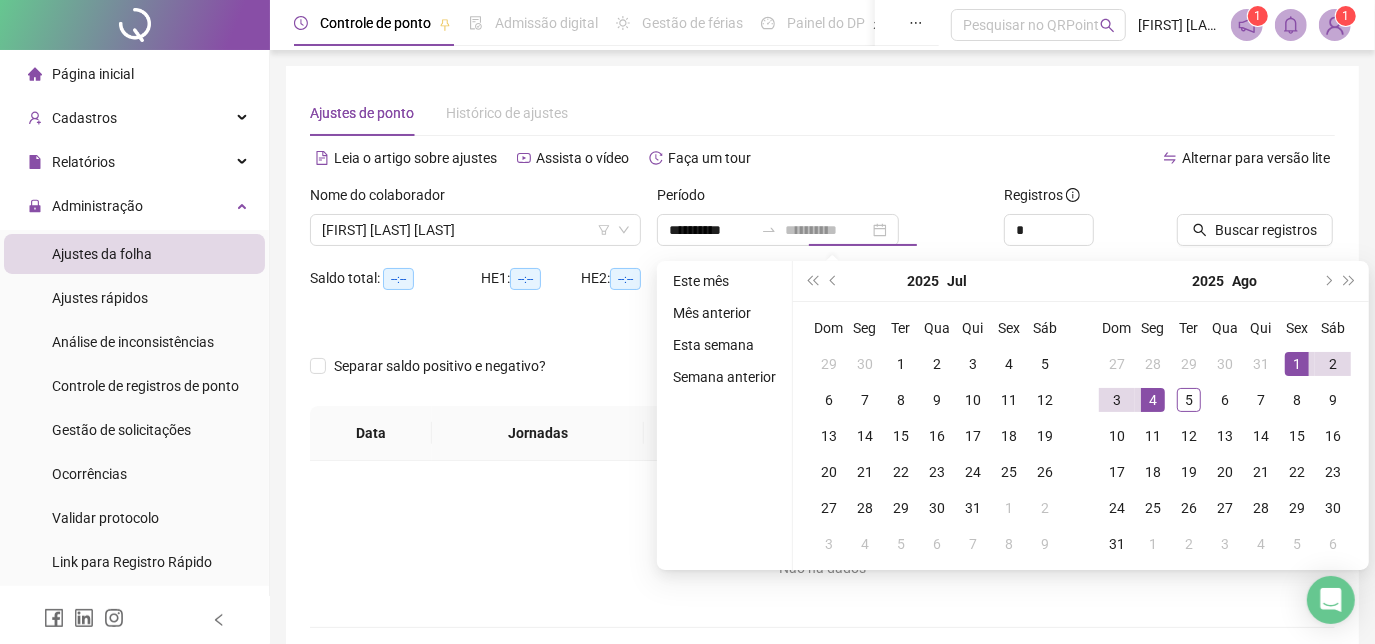 click on "4" at bounding box center [1153, 400] 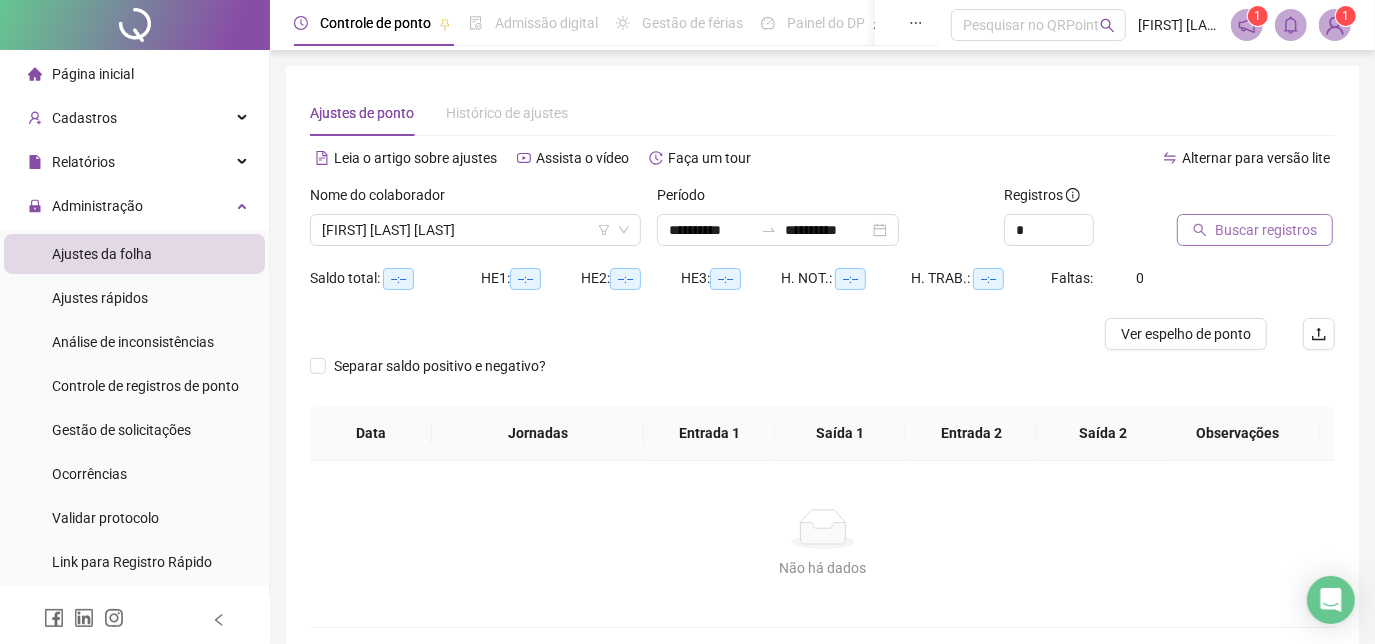 click 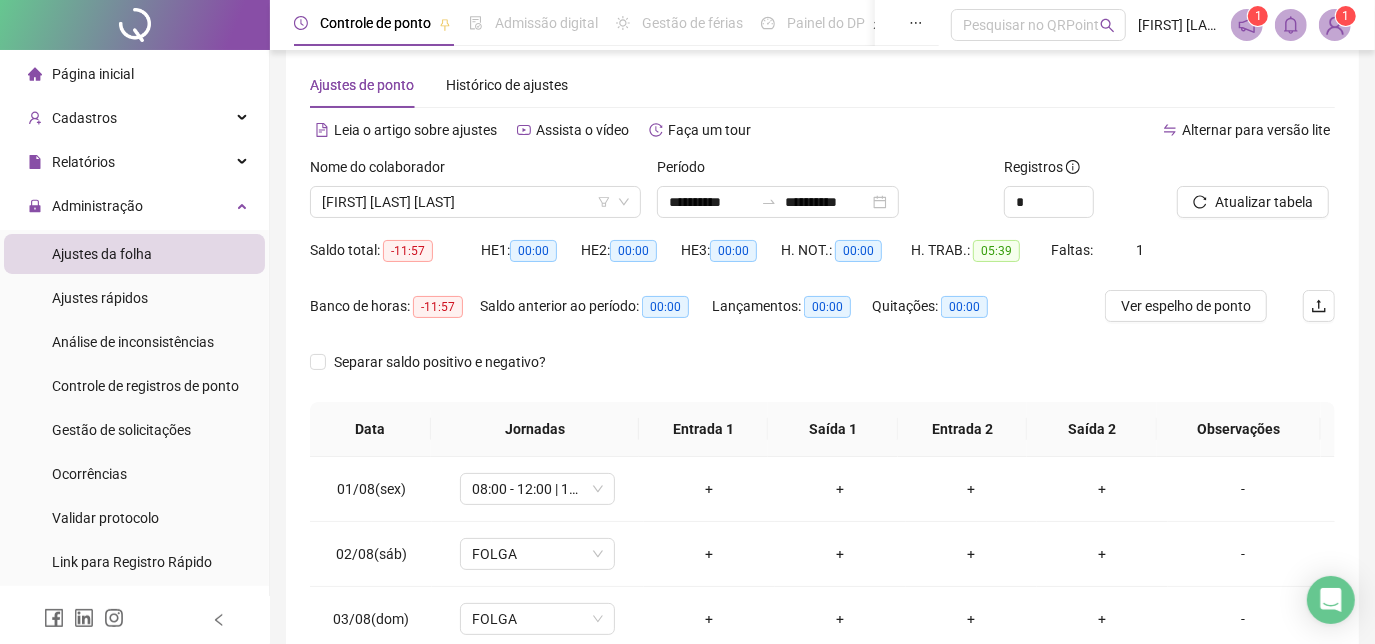 scroll, scrollTop: 210, scrollLeft: 0, axis: vertical 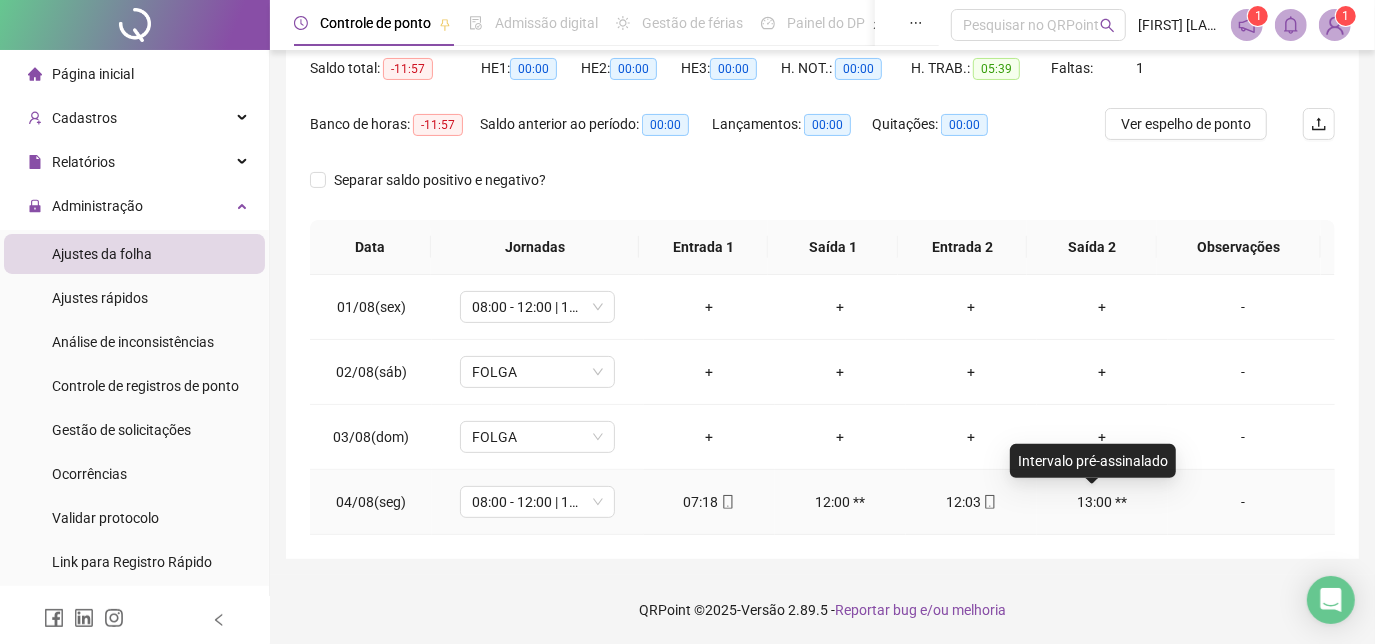 click on "13:00   **" at bounding box center [1102, 502] 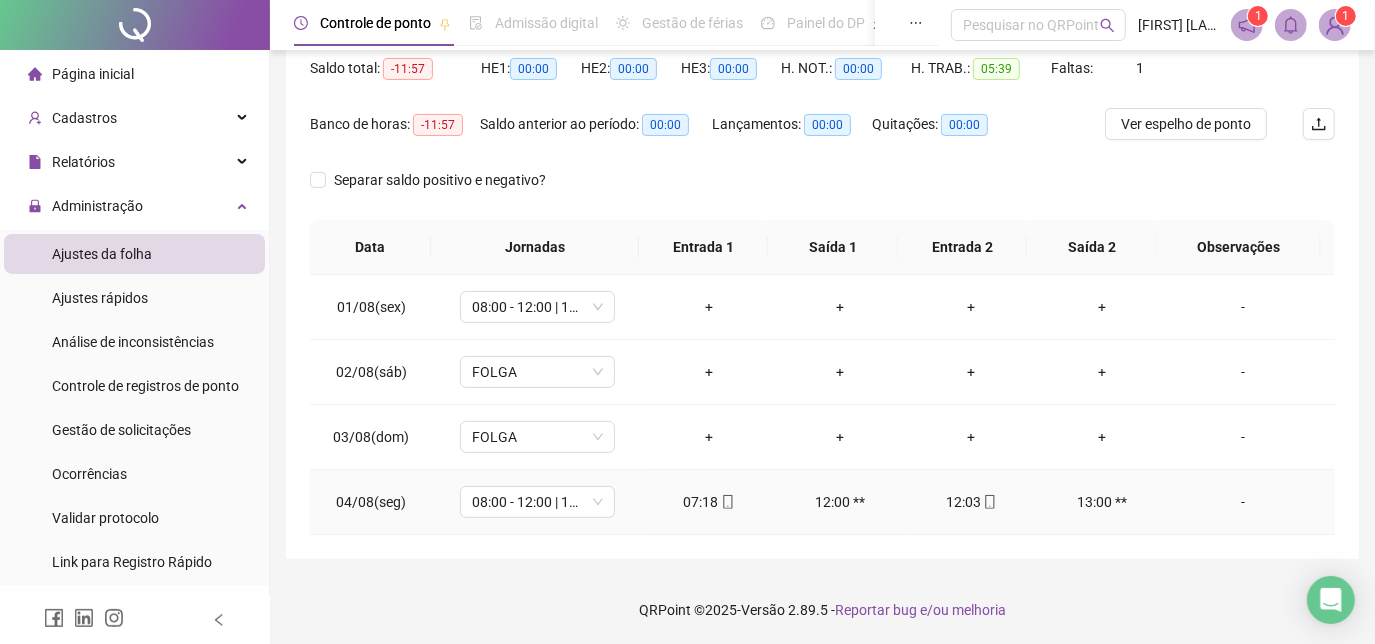 click on "-" at bounding box center [1243, 502] 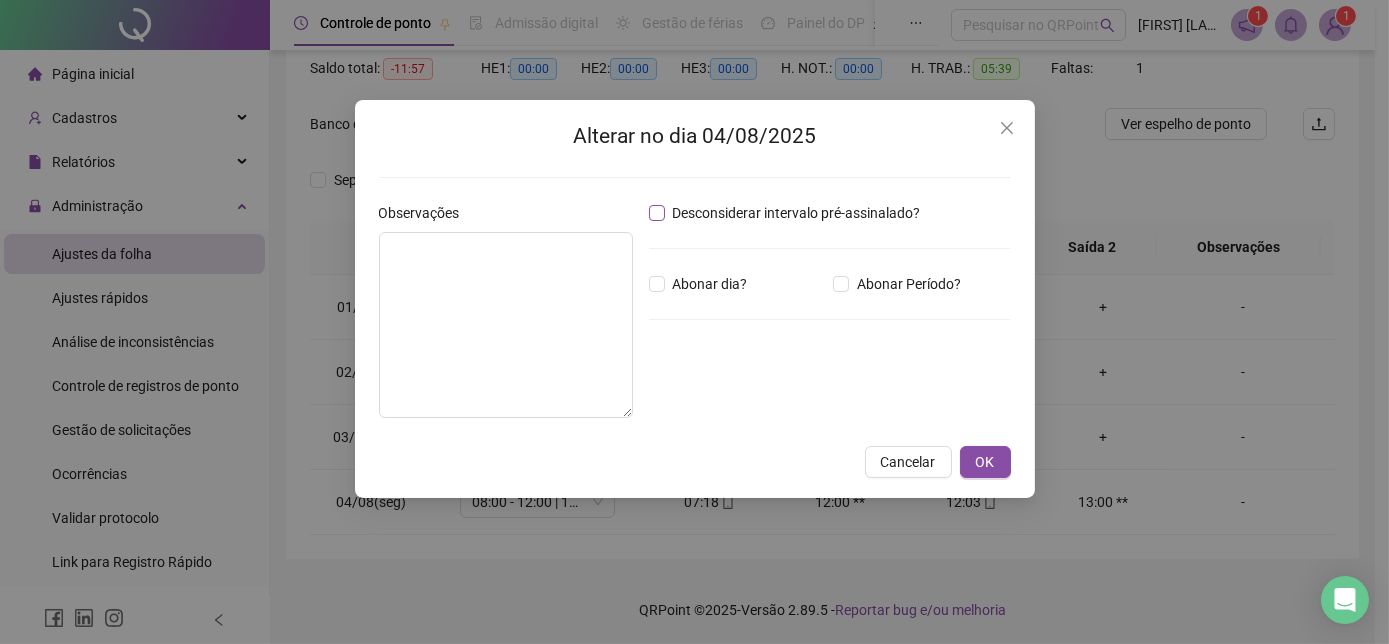 click on "Desconsiderar intervalo pré-assinalado?" at bounding box center (797, 213) 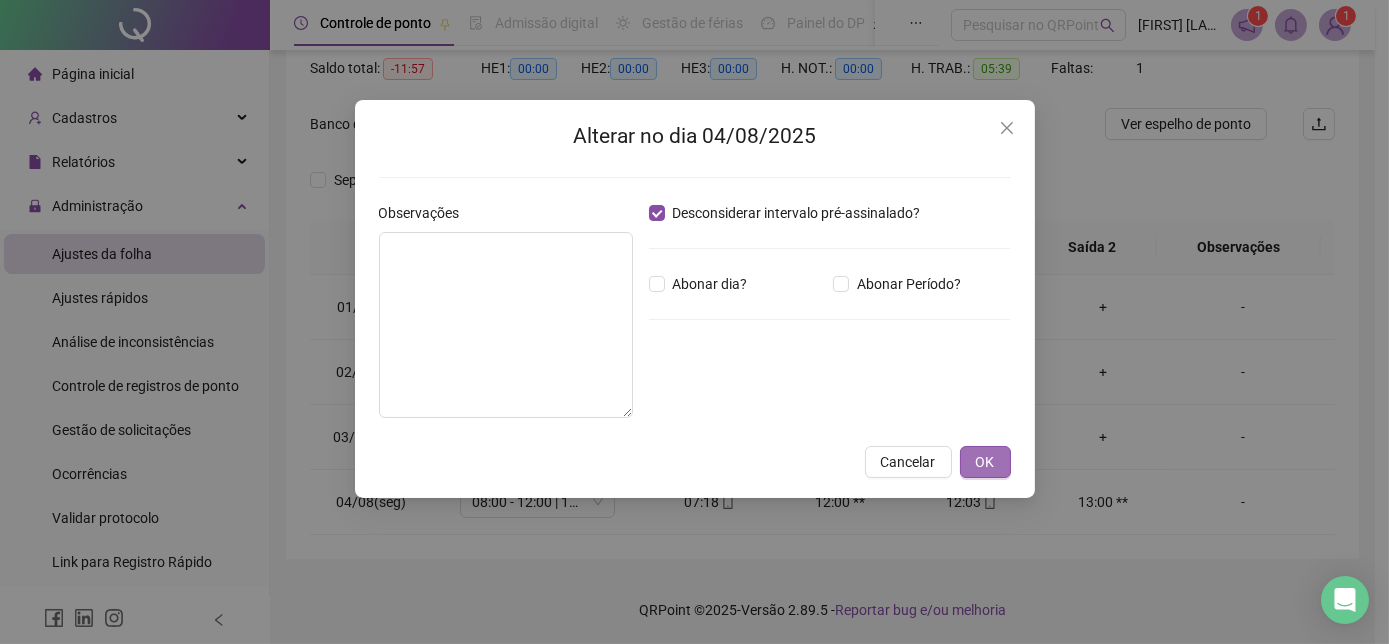 click on "OK" at bounding box center (985, 462) 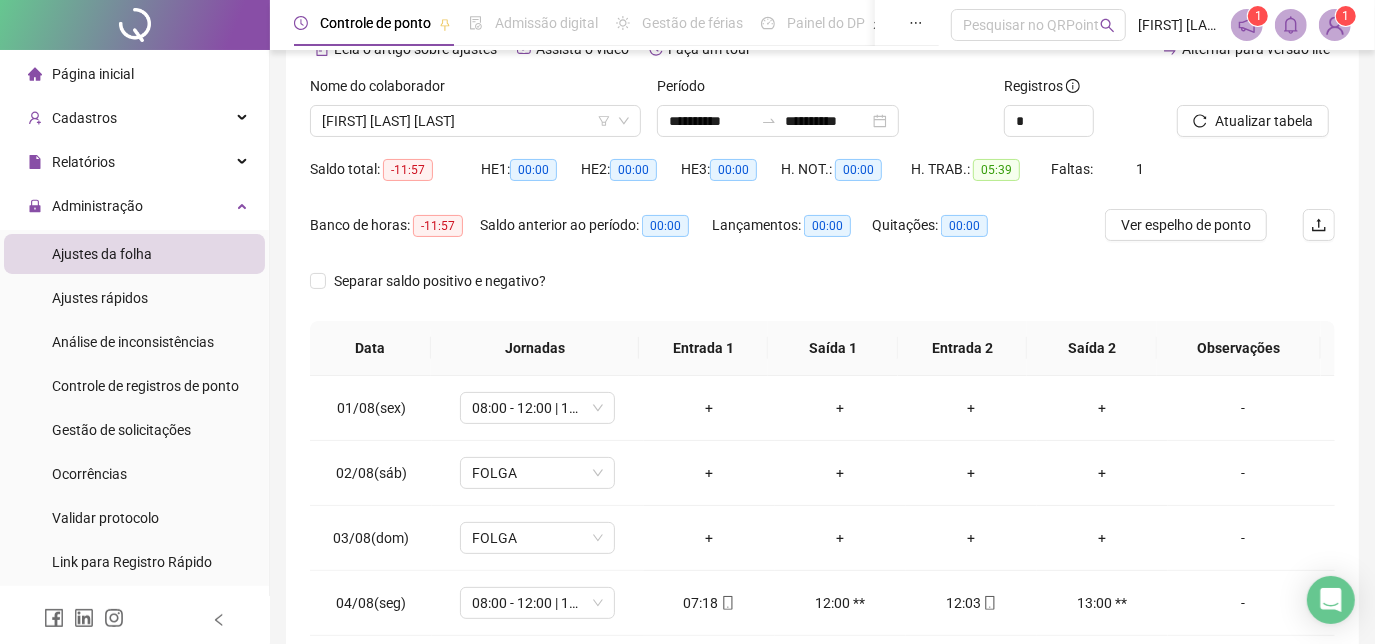 scroll, scrollTop: 0, scrollLeft: 0, axis: both 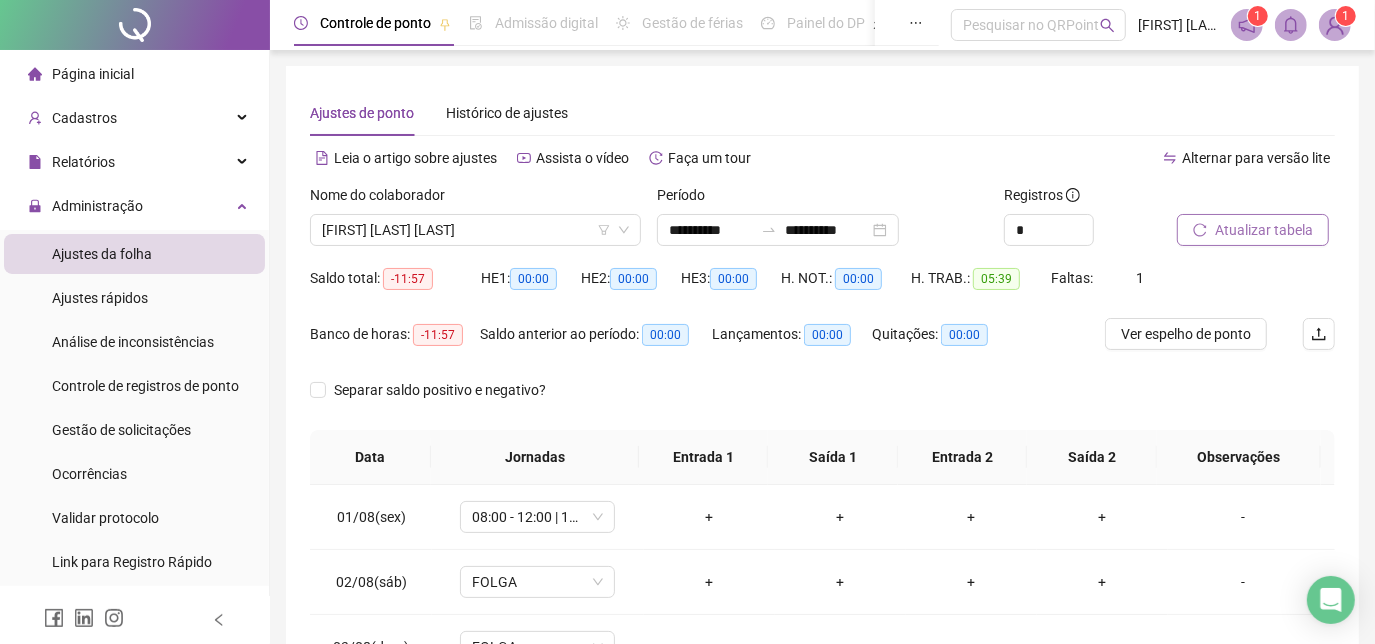 click on "Atualizar tabela" at bounding box center (1253, 230) 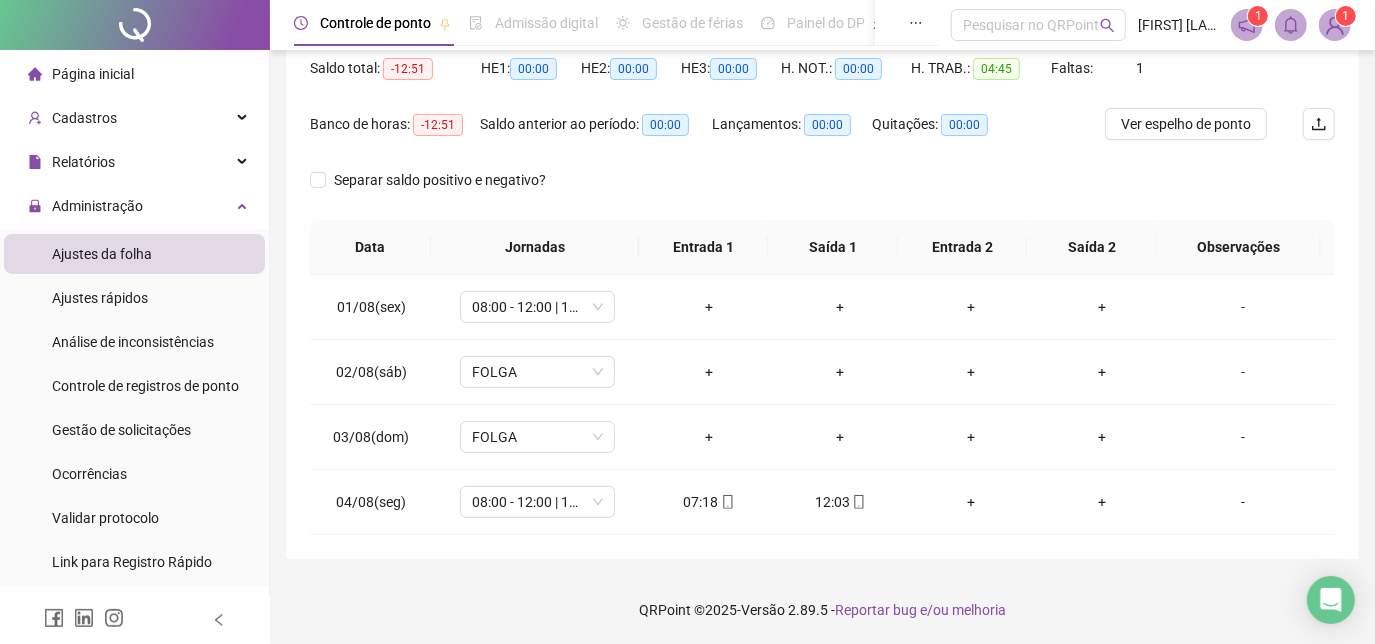 scroll, scrollTop: 119, scrollLeft: 0, axis: vertical 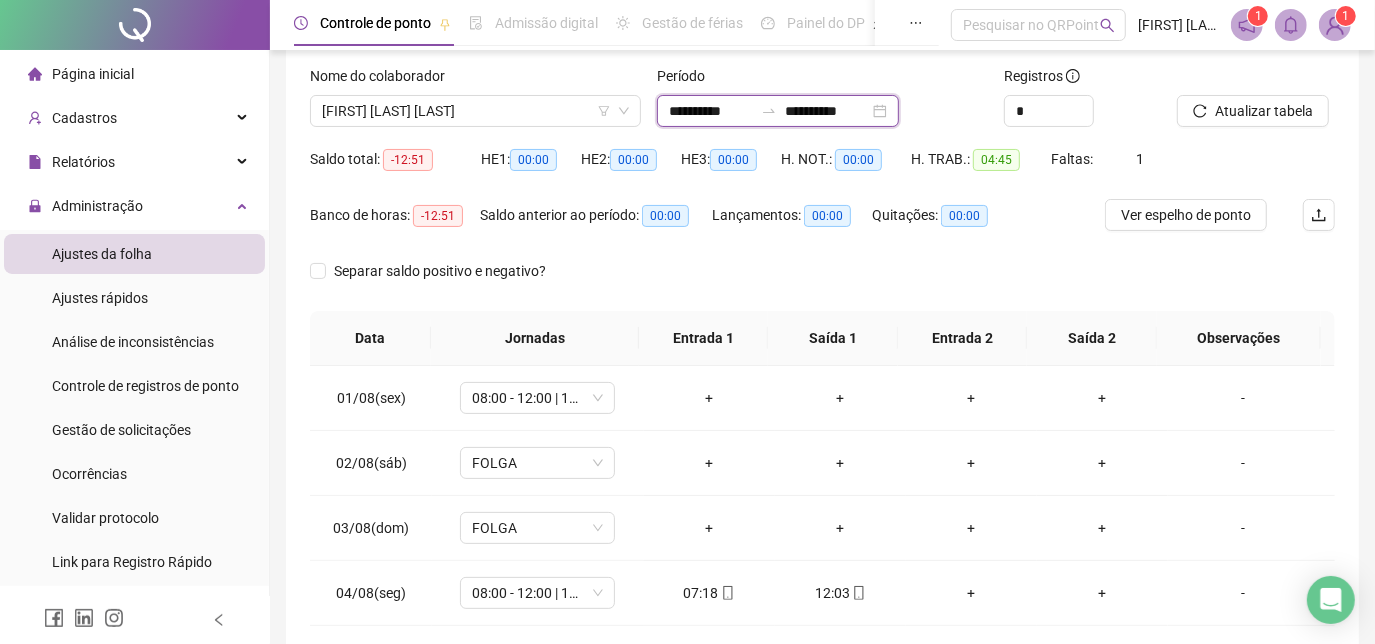 click on "**********" at bounding box center [827, 111] 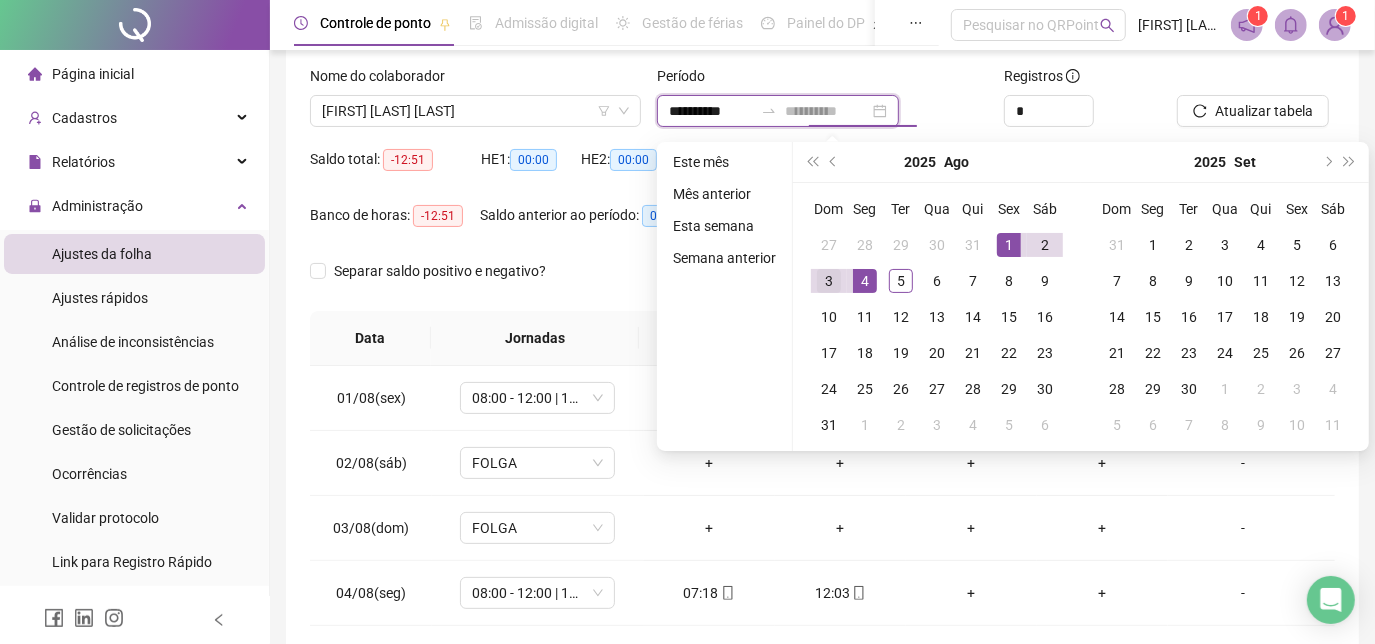 type on "**********" 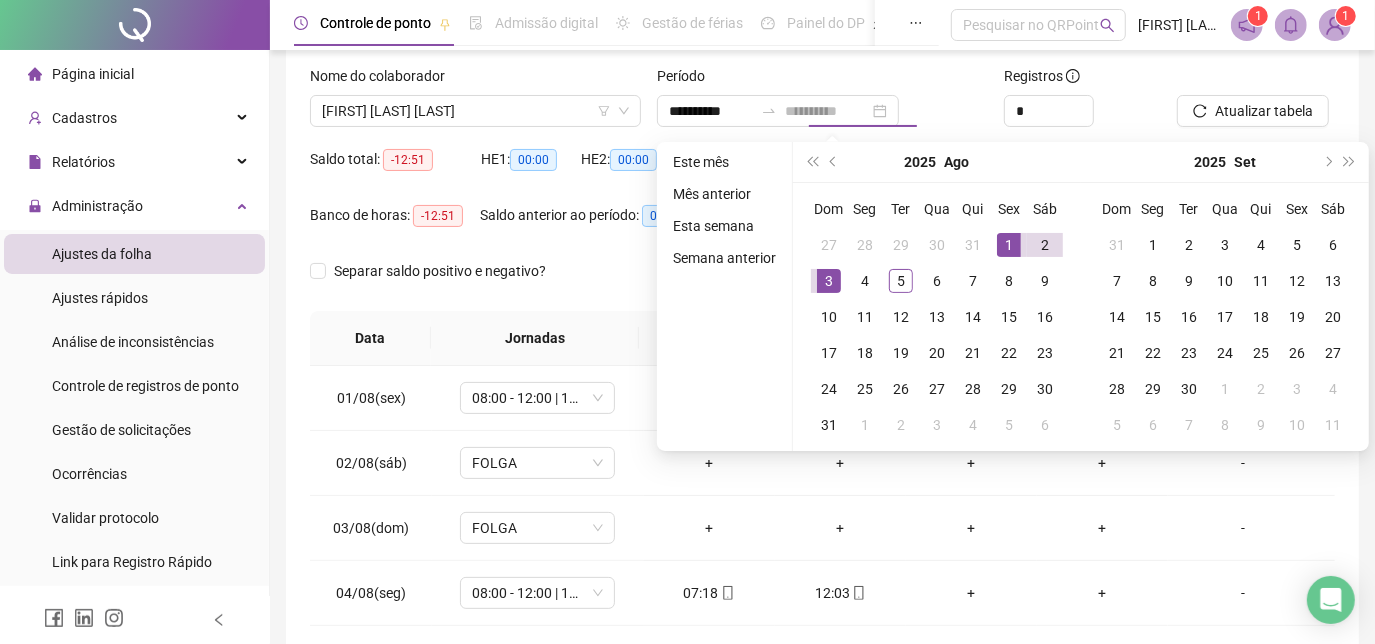 click on "3" at bounding box center [829, 281] 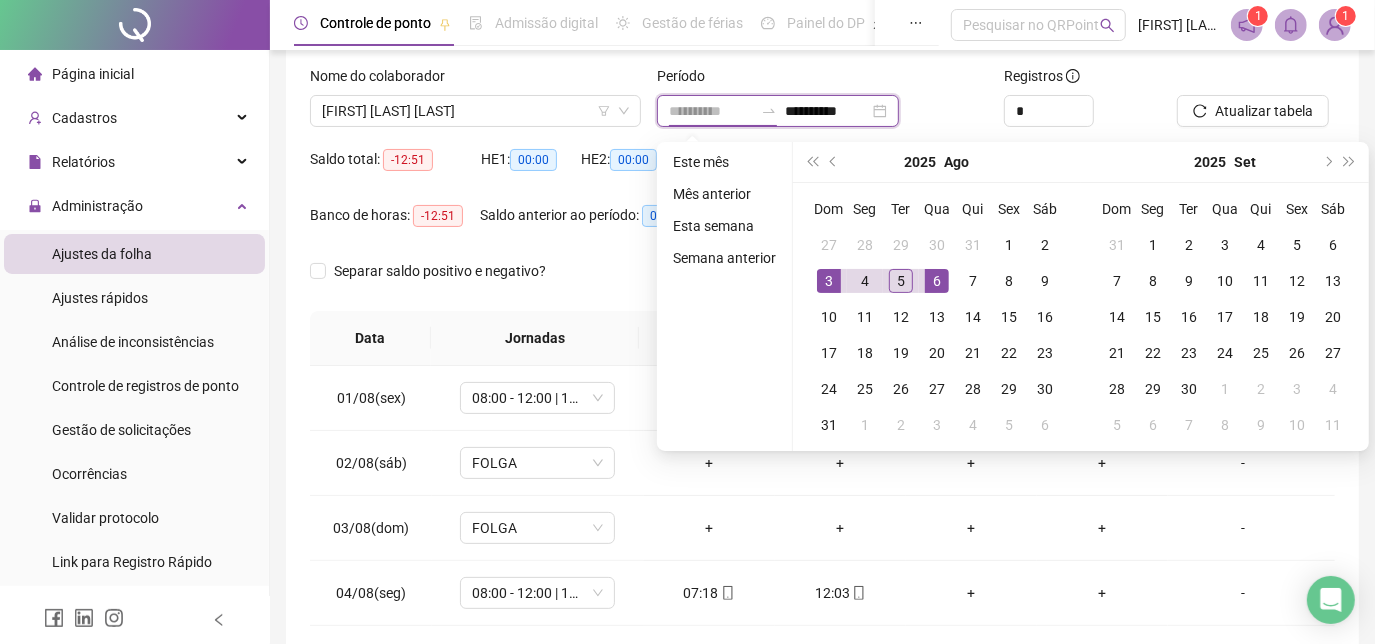 type on "**********" 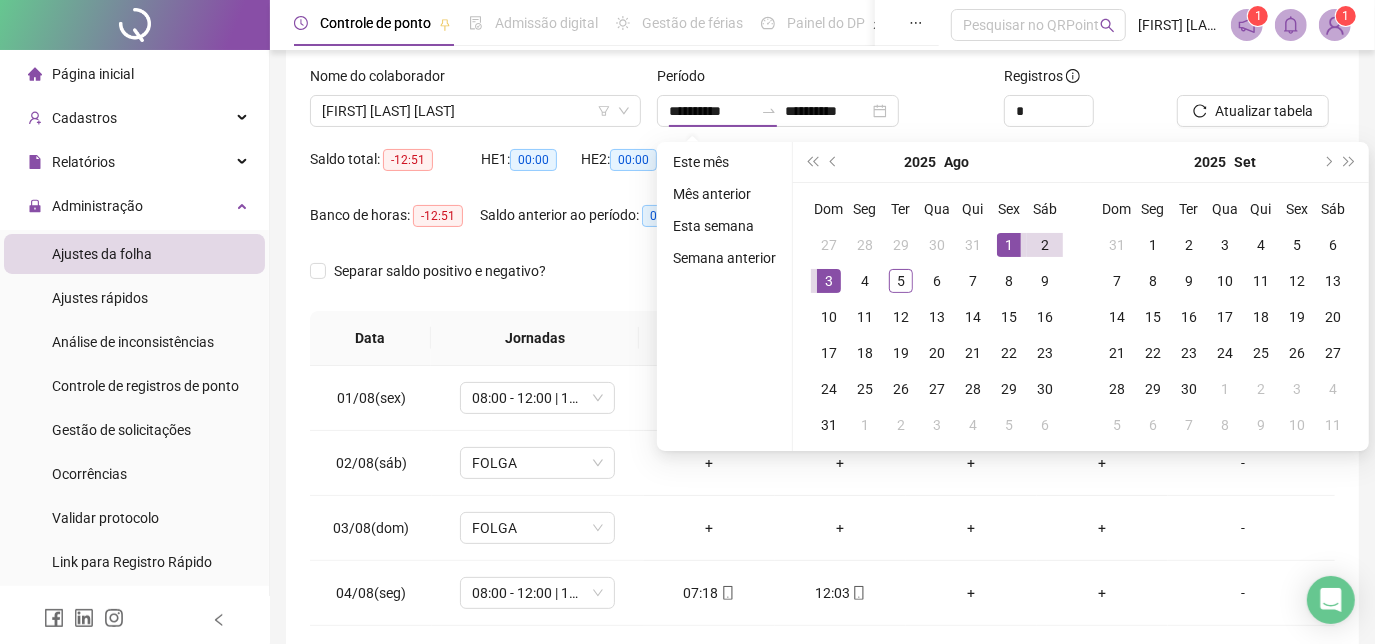 click on "*" at bounding box center [1083, 111] 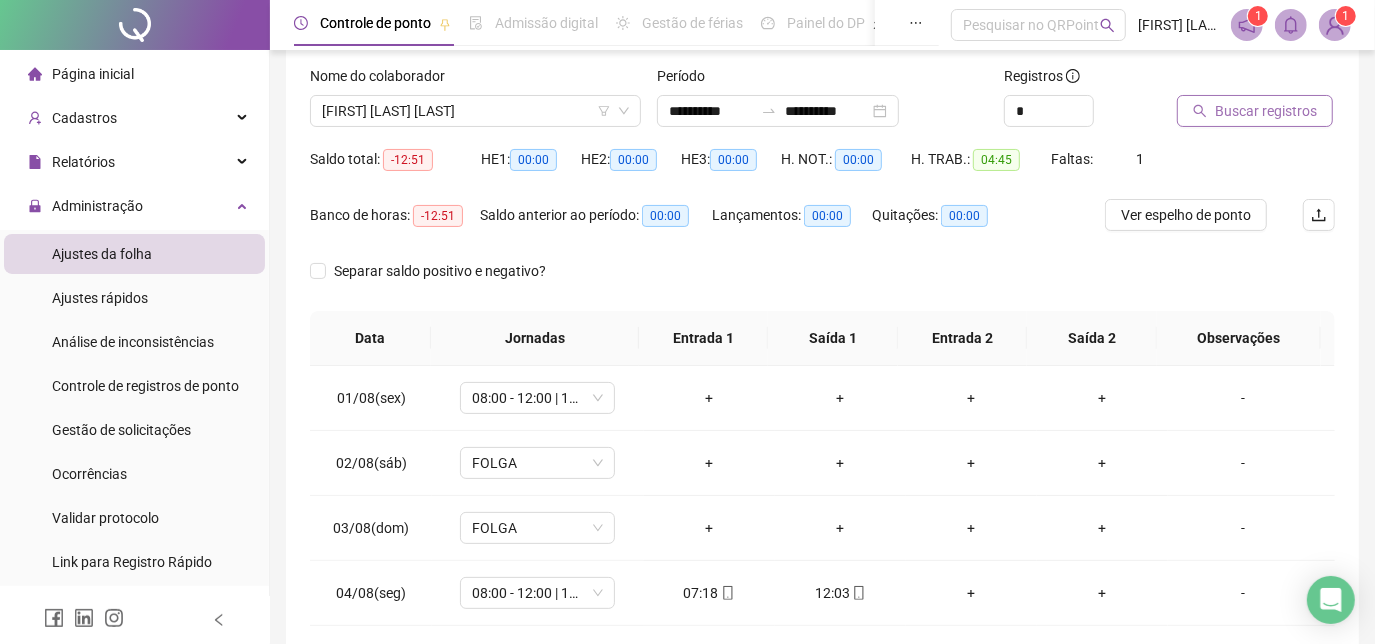 click on "Buscar registros" at bounding box center [1255, 111] 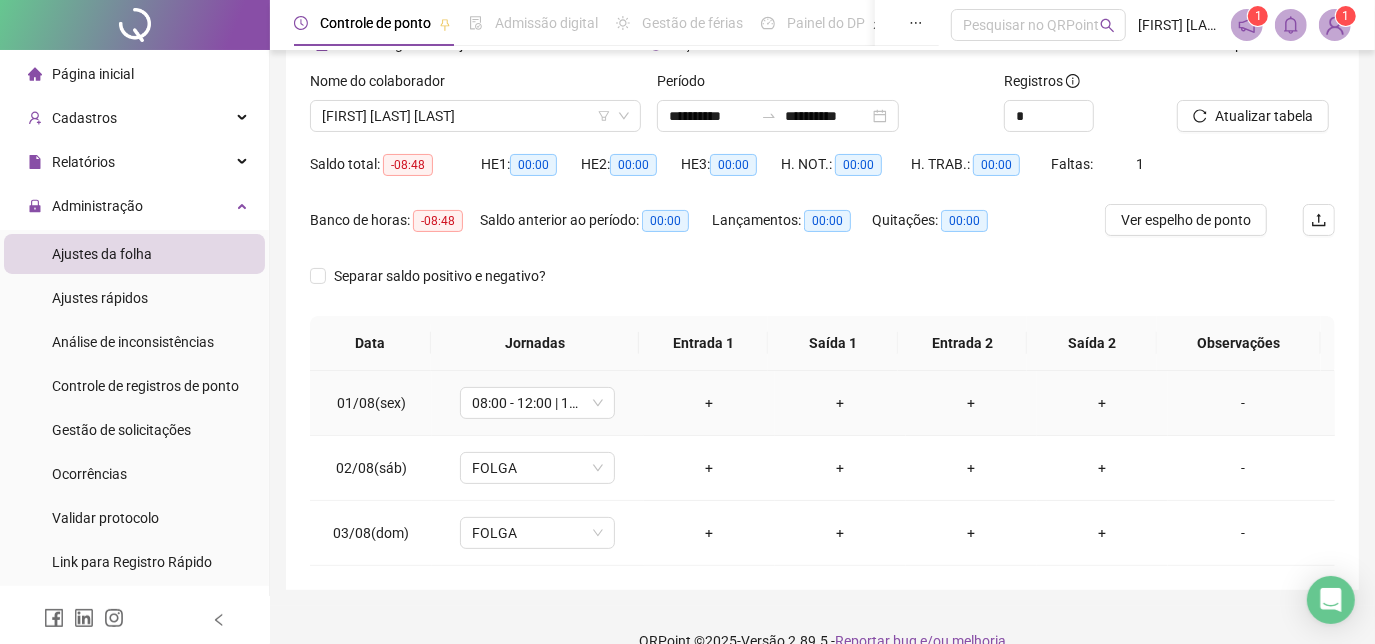 scroll, scrollTop: 145, scrollLeft: 0, axis: vertical 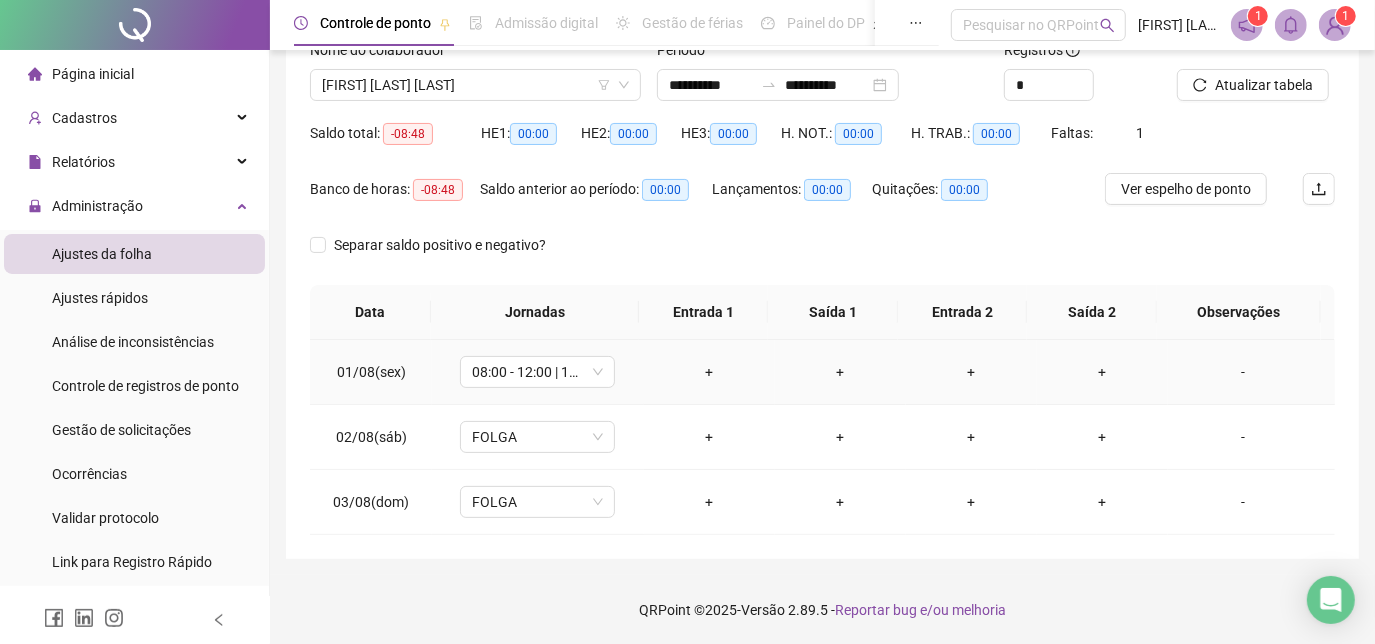 click on "+" at bounding box center (709, 372) 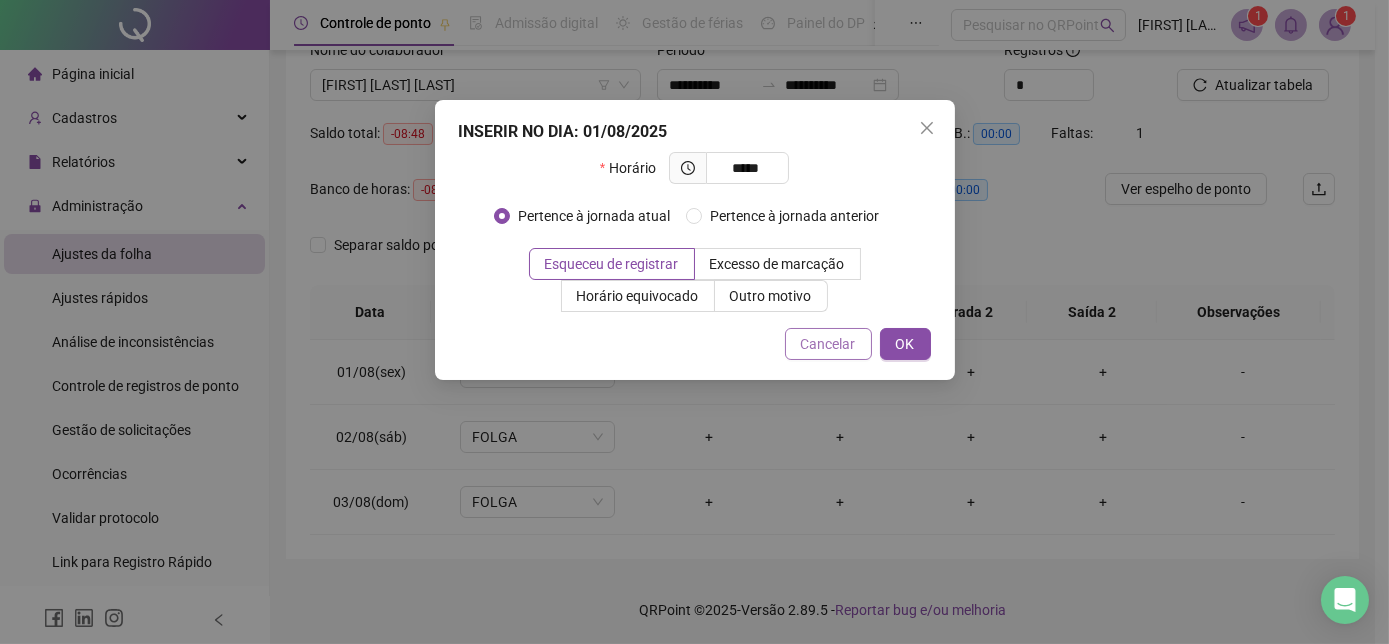type on "*****" 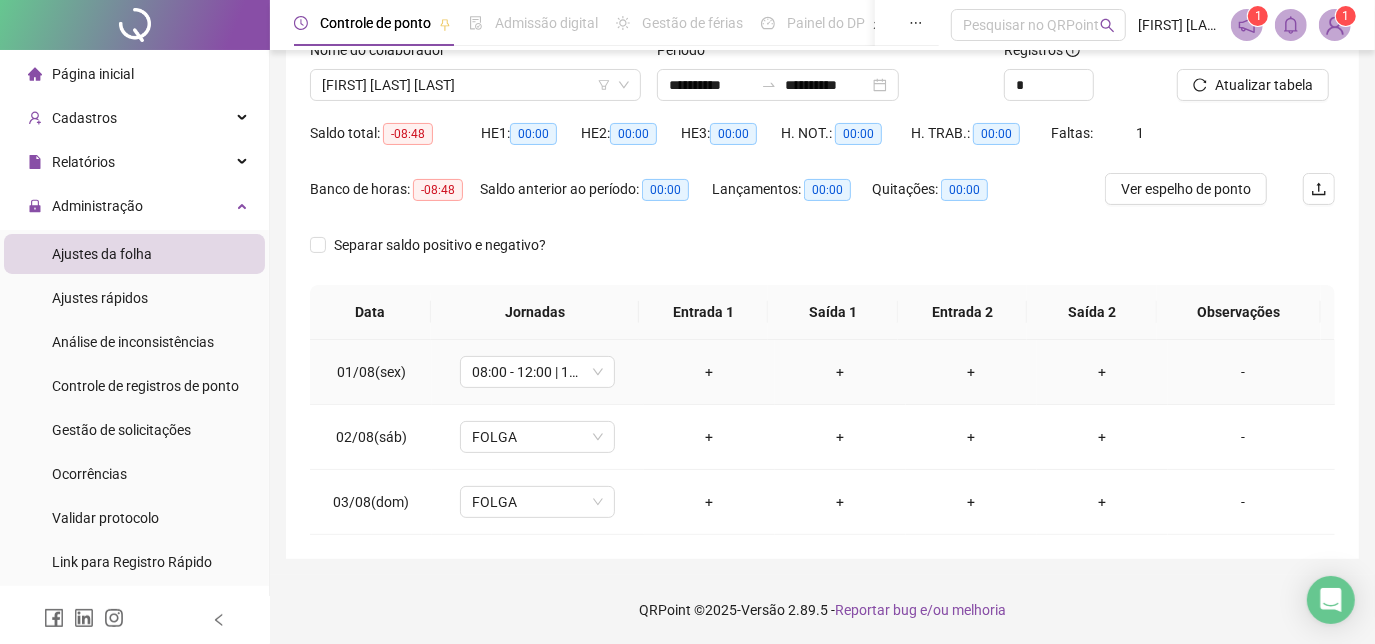 click on "+" at bounding box center (709, 372) 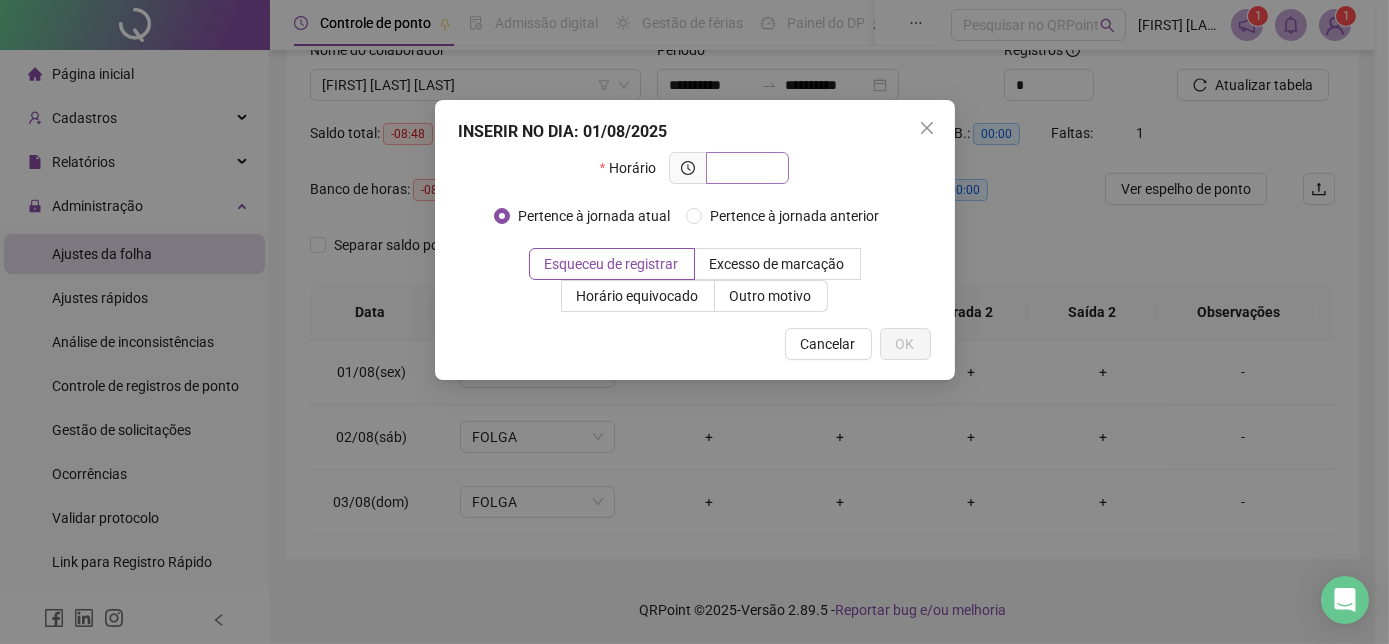 click at bounding box center (745, 168) 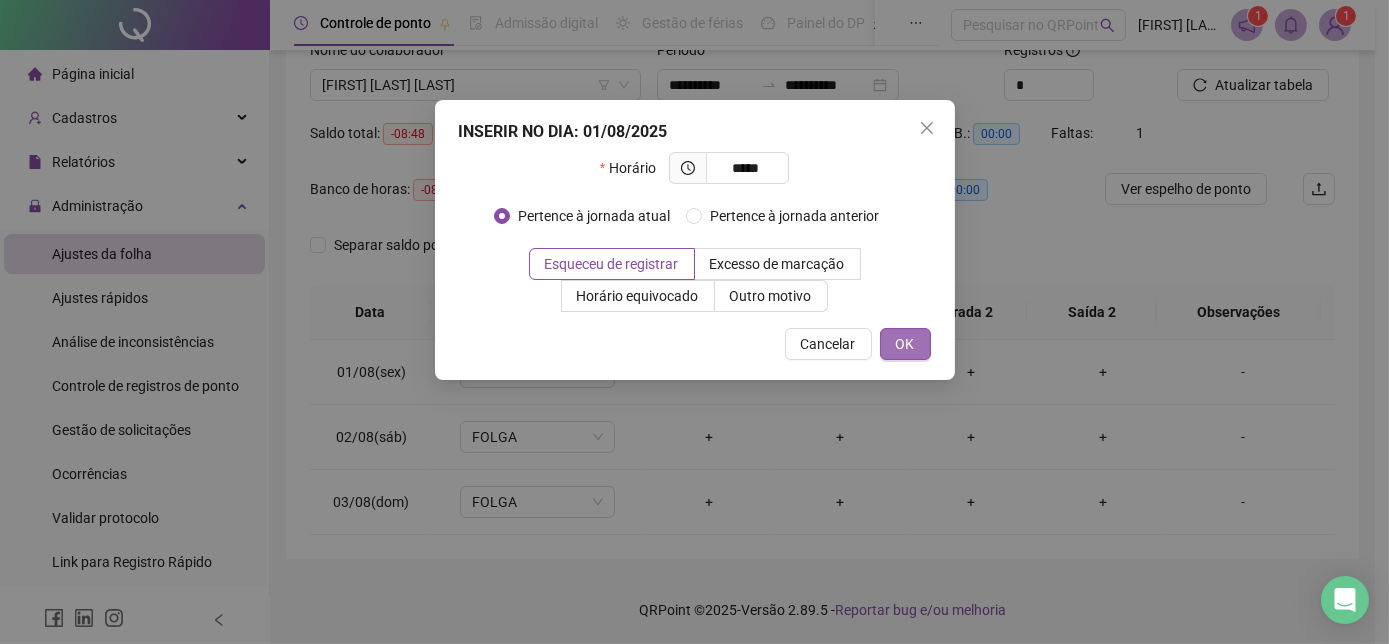 type on "*****" 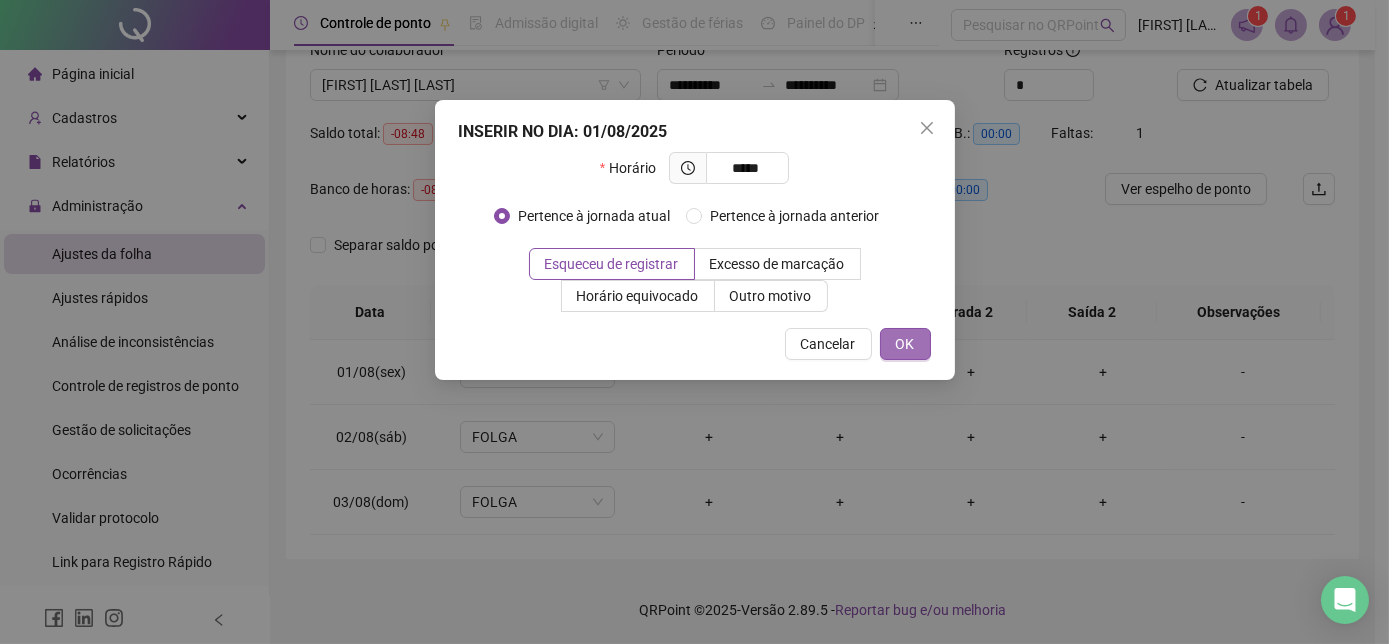 click on "OK" at bounding box center [905, 344] 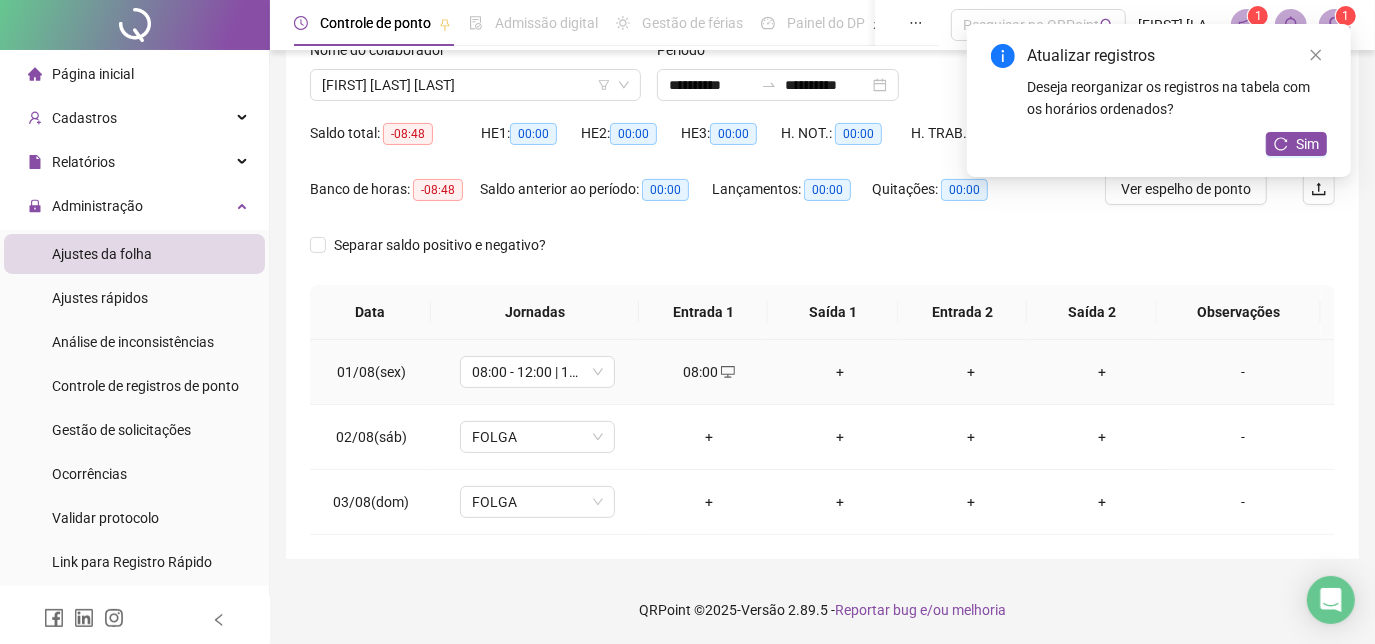click on "+" at bounding box center [840, 372] 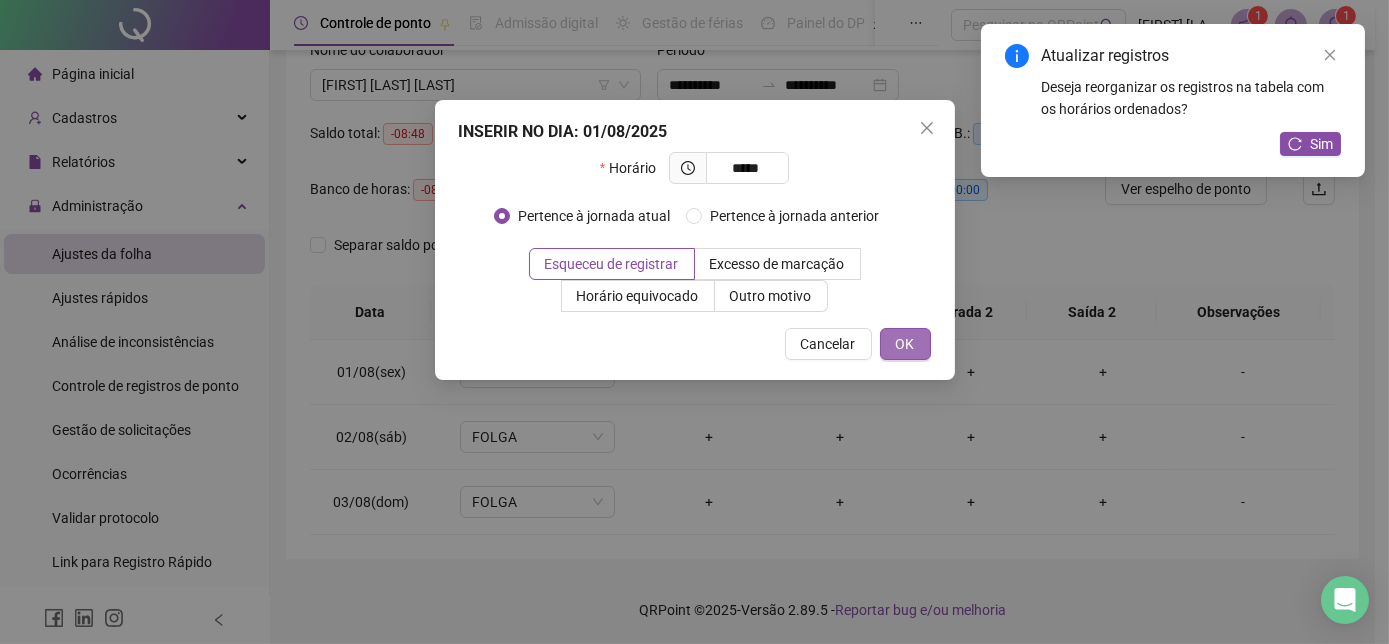 type on "*****" 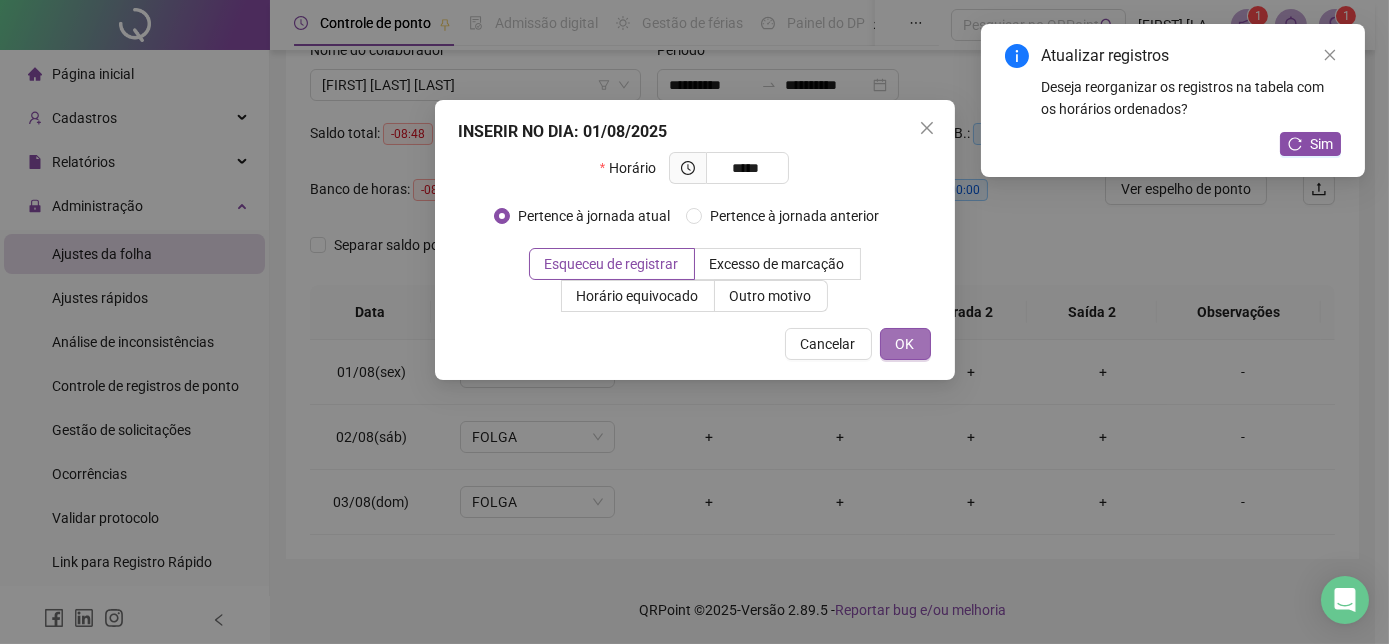 click on "OK" at bounding box center (905, 344) 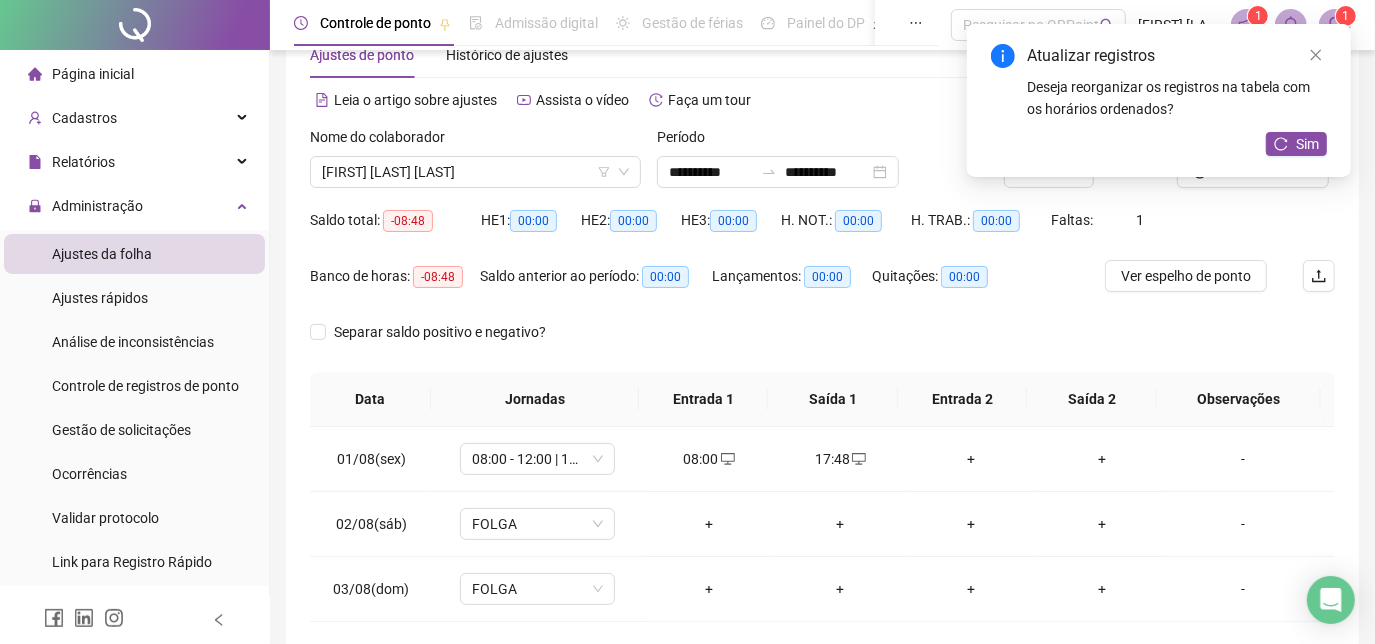 scroll, scrollTop: 54, scrollLeft: 0, axis: vertical 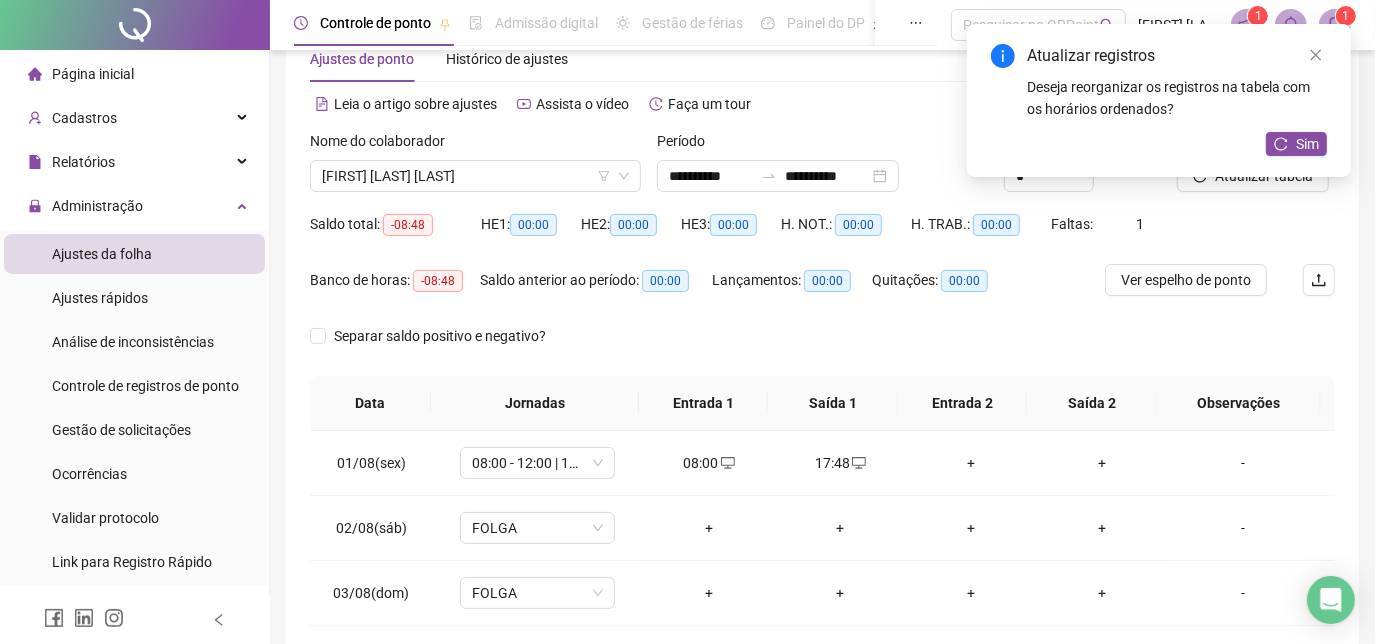 click on "Atualizar registros Deseja reorganizar os registros na tabela com os horários ordenados? Sim" at bounding box center [1159, 100] 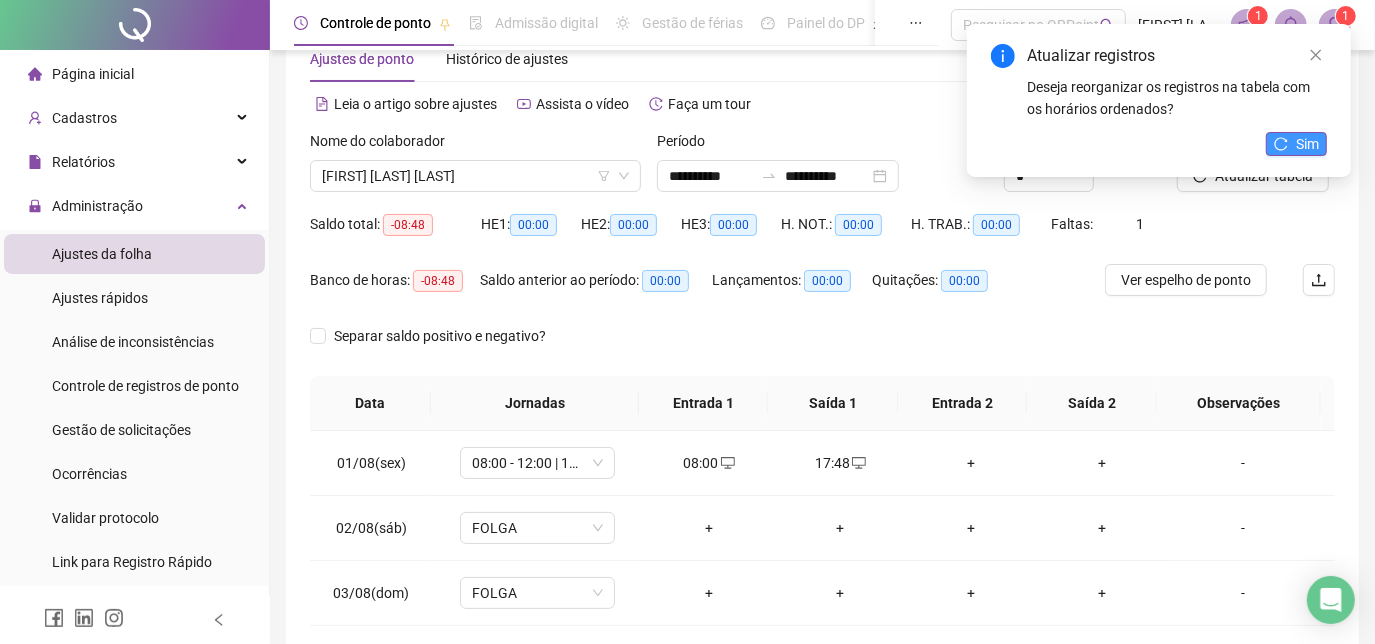 click on "Sim" at bounding box center [1296, 144] 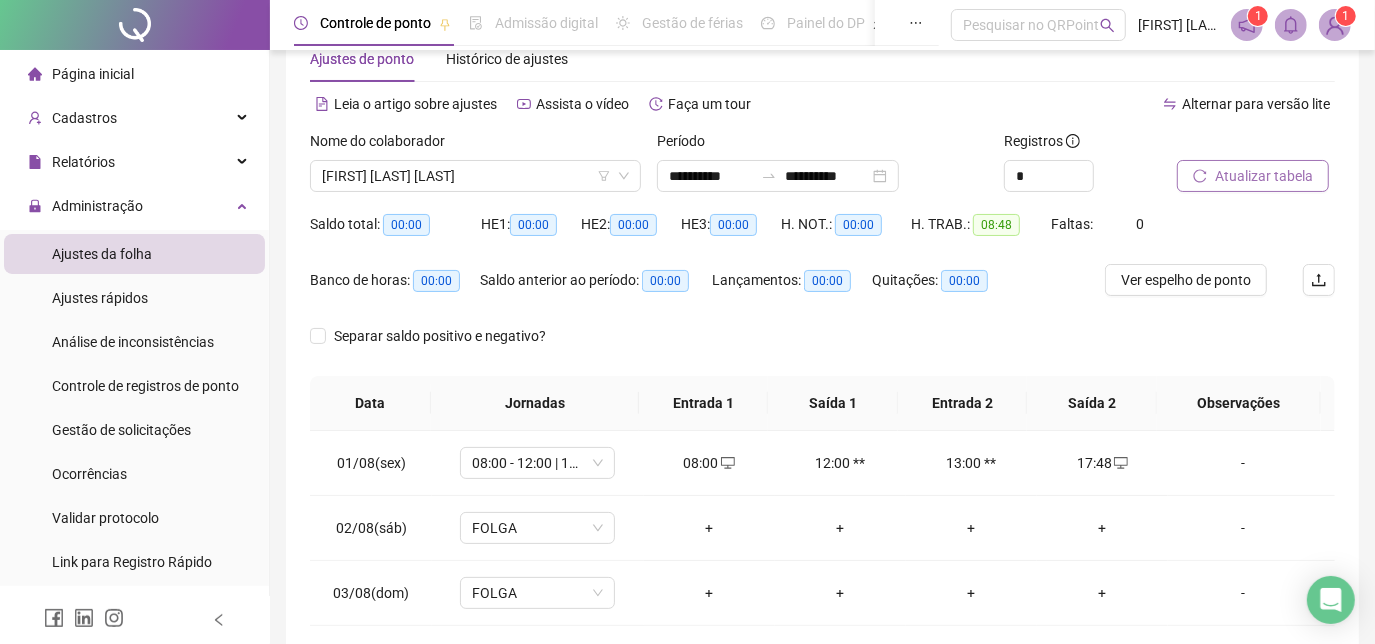 click on "Atualizar tabela" at bounding box center [1264, 176] 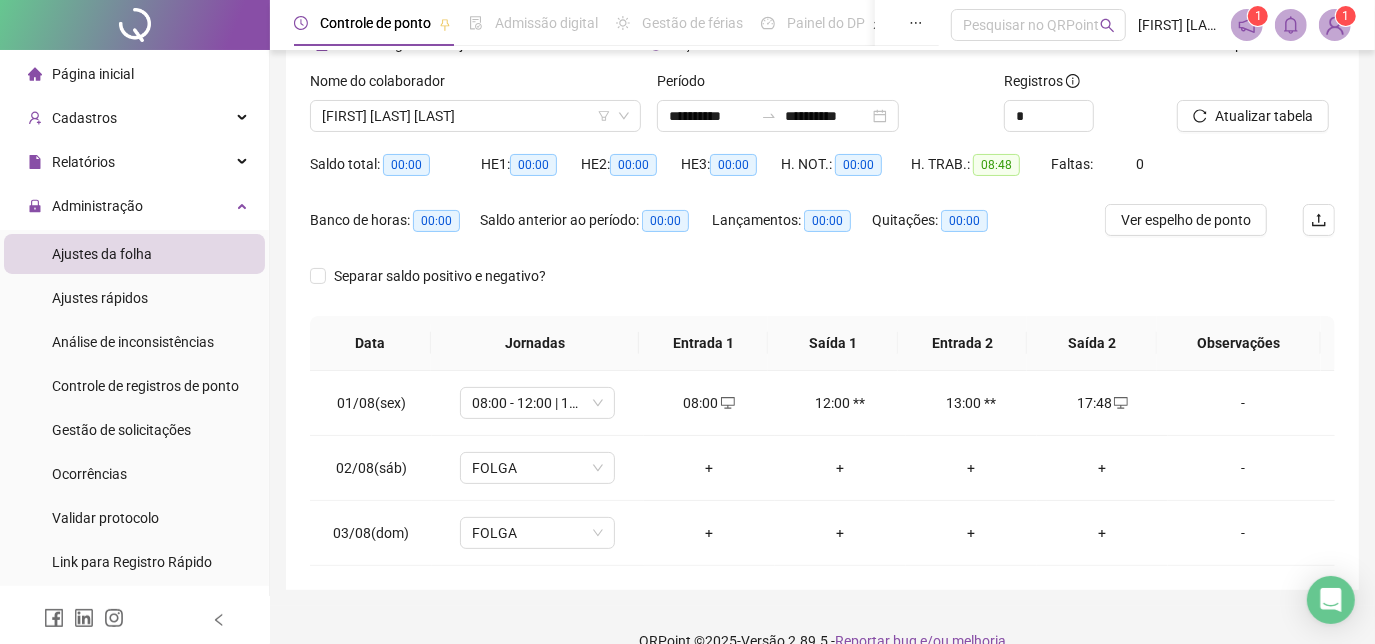 scroll, scrollTop: 145, scrollLeft: 0, axis: vertical 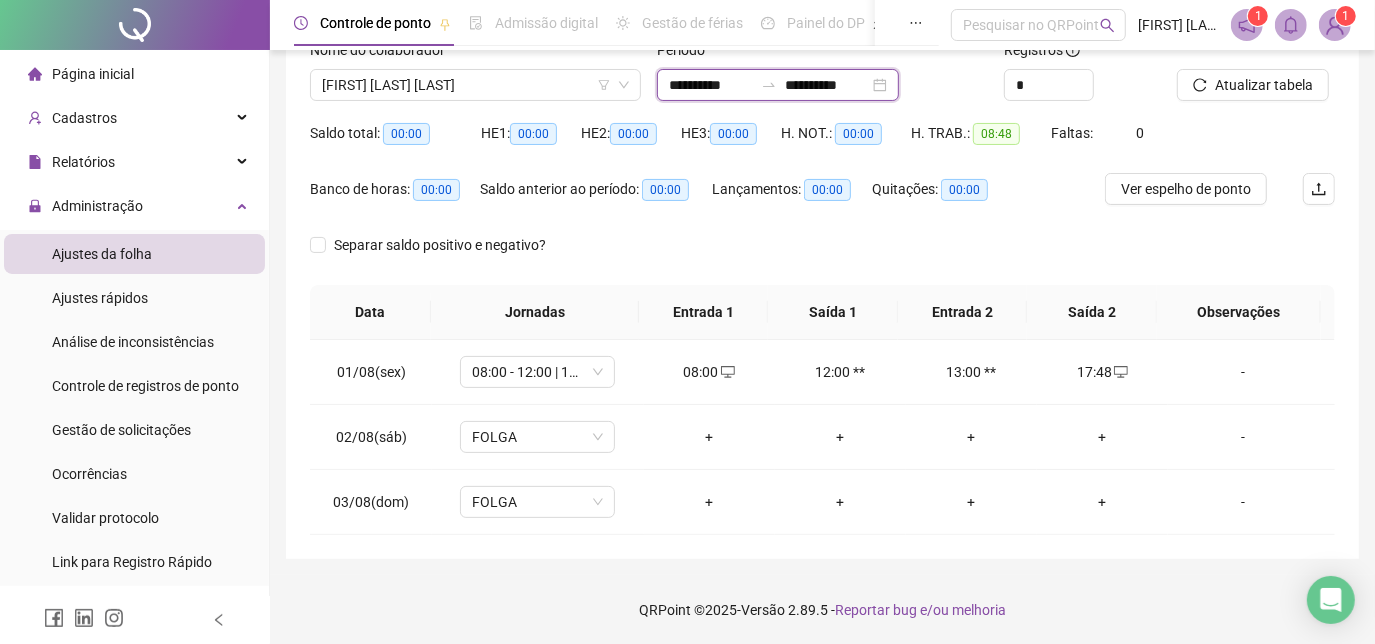 click on "**********" at bounding box center (827, 85) 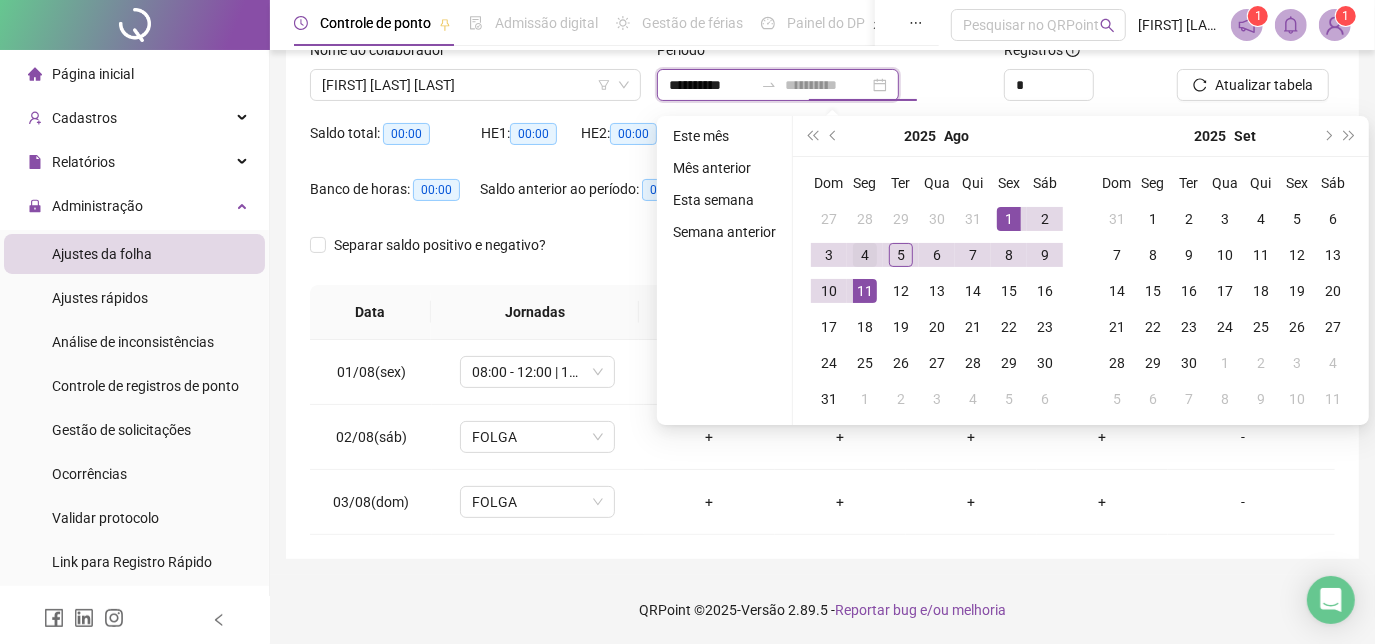 type on "**********" 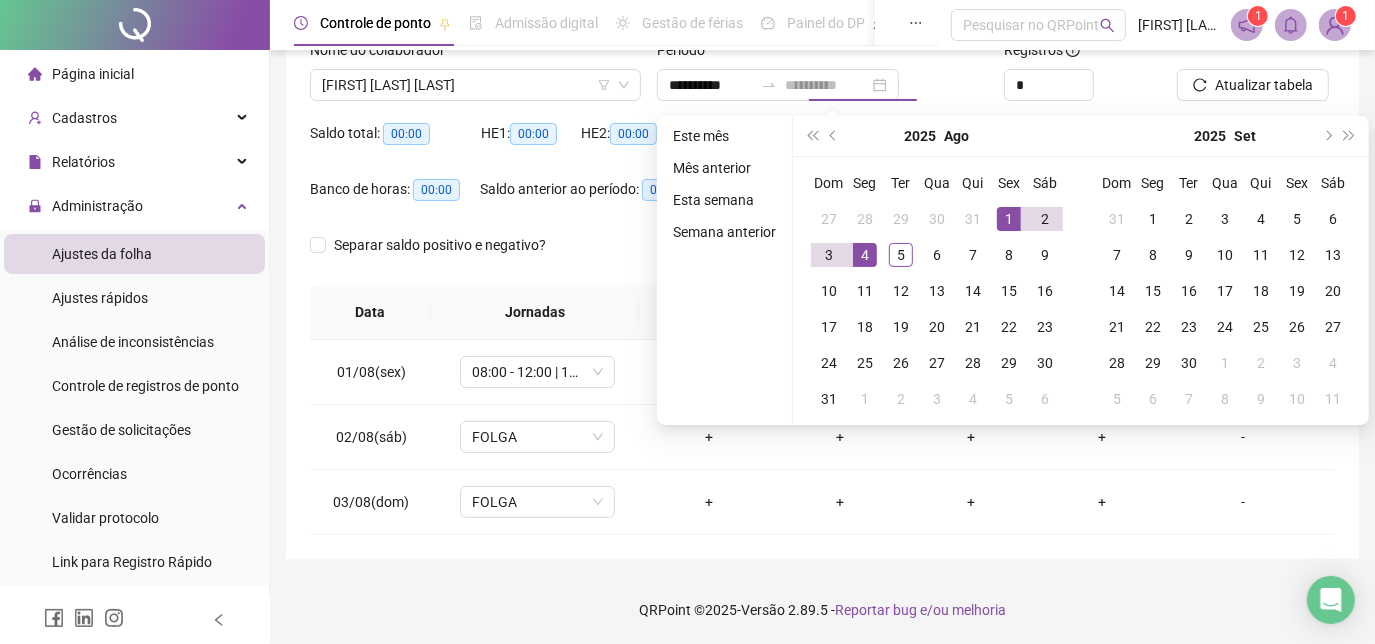 click on "4" at bounding box center (865, 255) 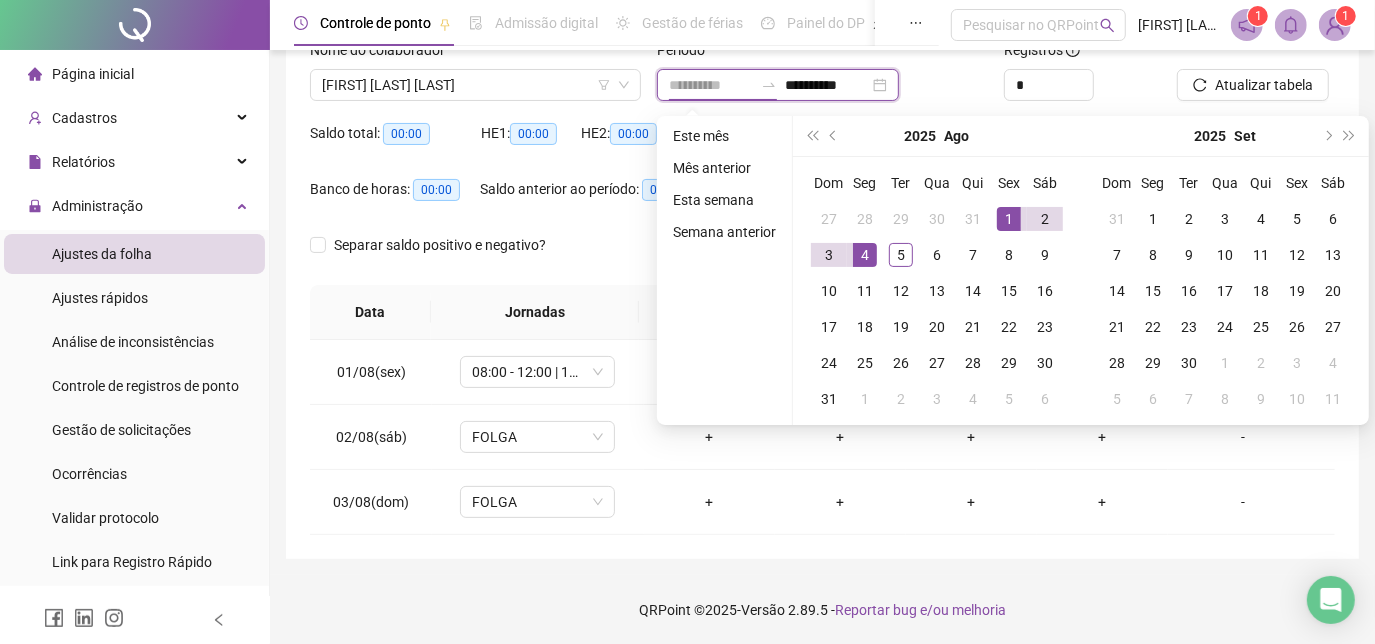 type on "**********" 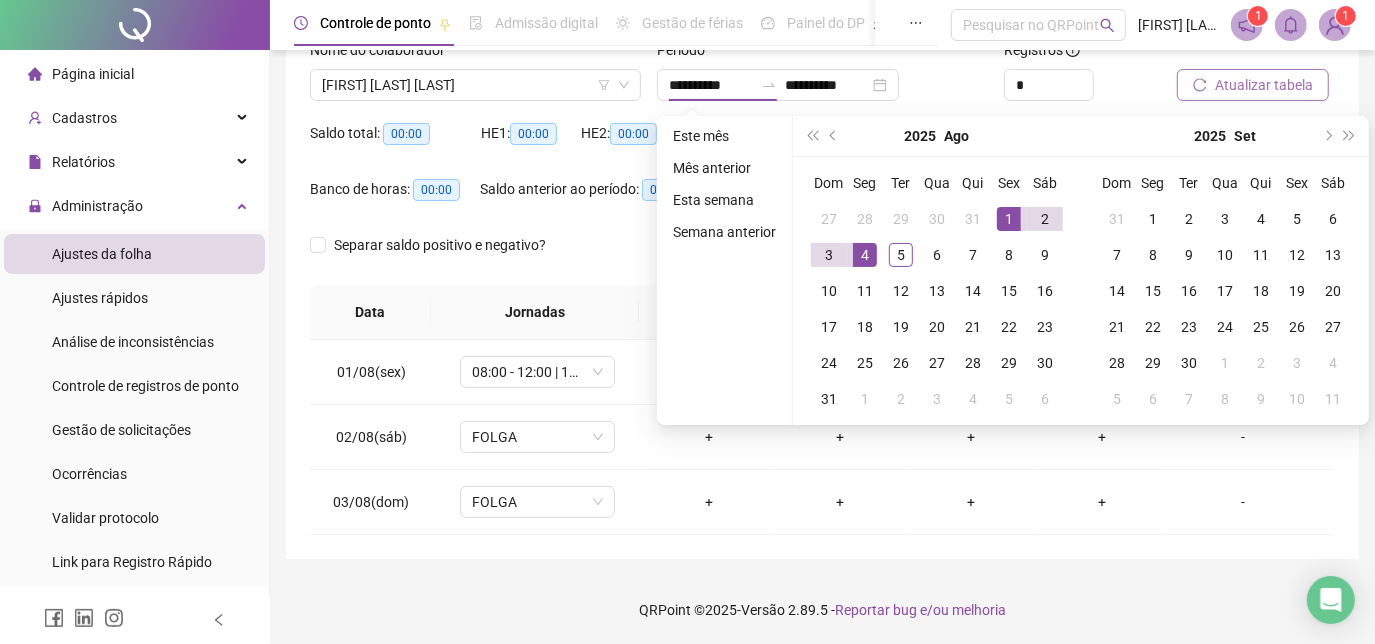 click on "Atualizar tabela" at bounding box center [1253, 85] 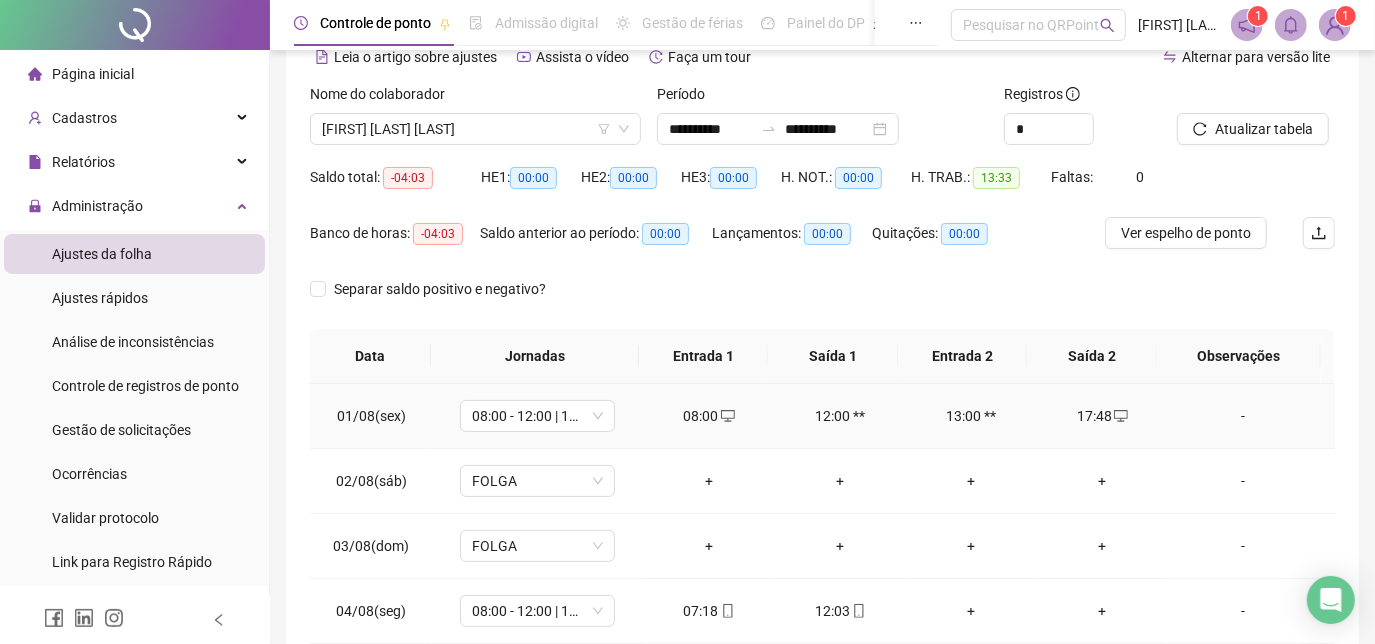 scroll, scrollTop: 0, scrollLeft: 0, axis: both 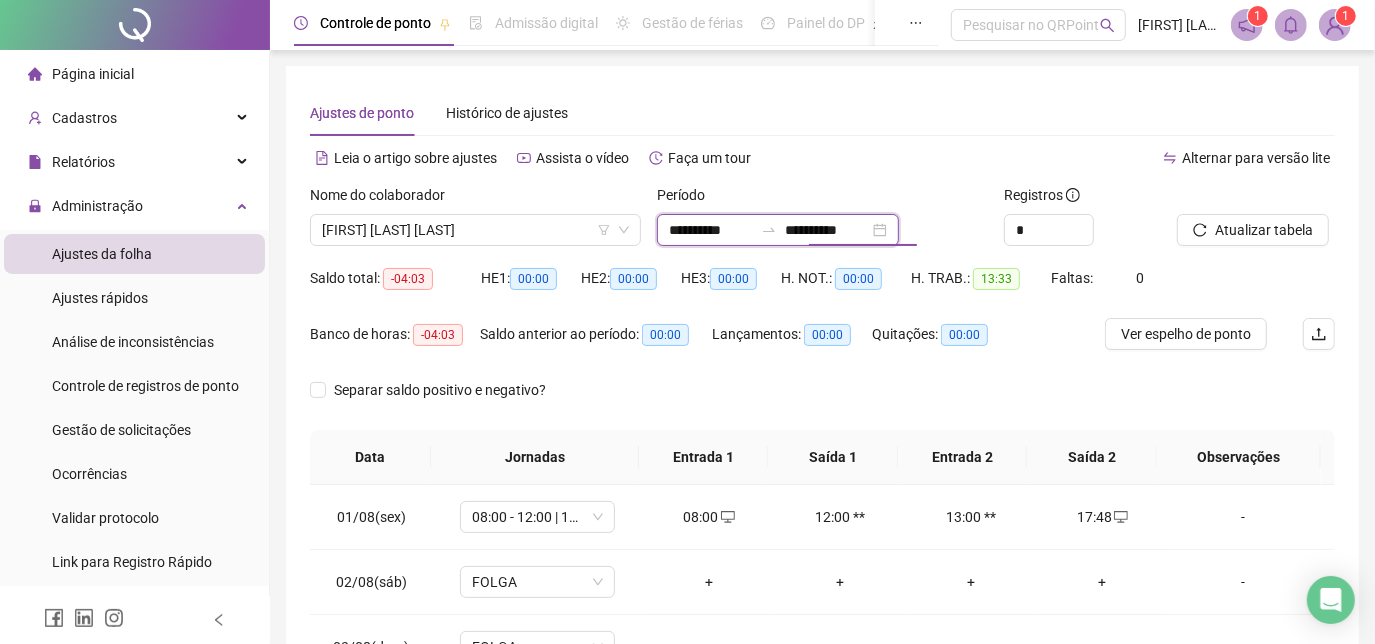 click on "**********" at bounding box center [827, 230] 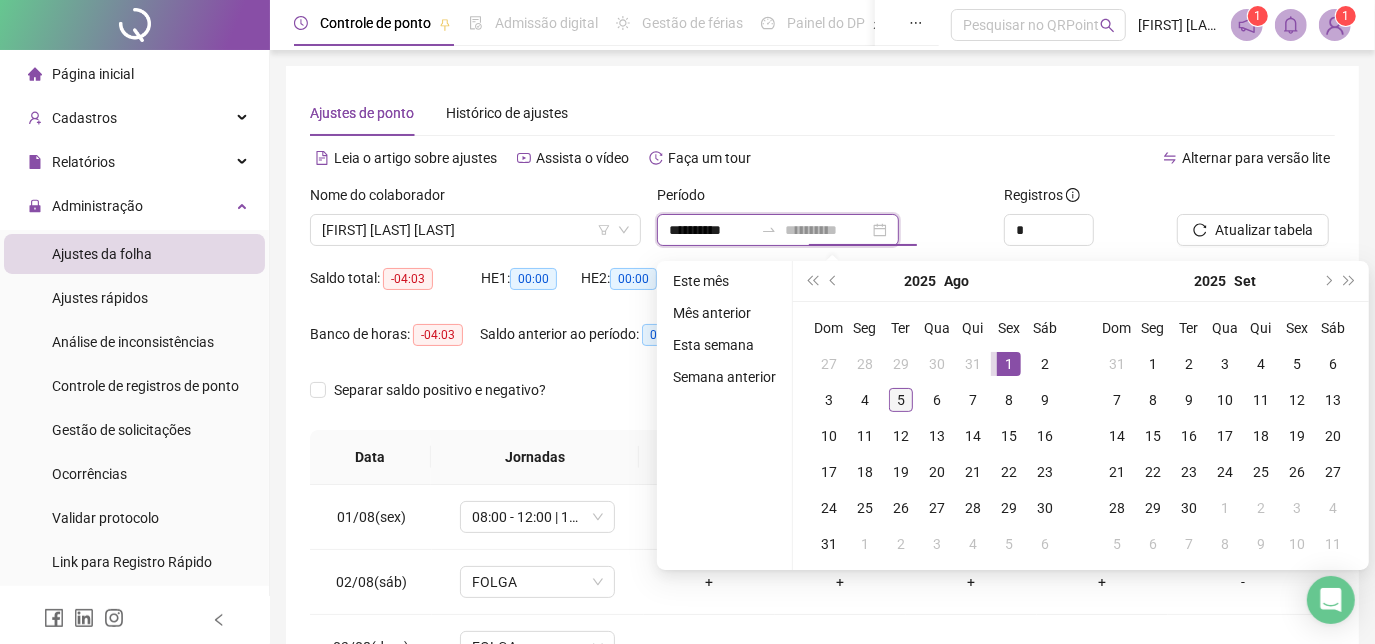 type on "**********" 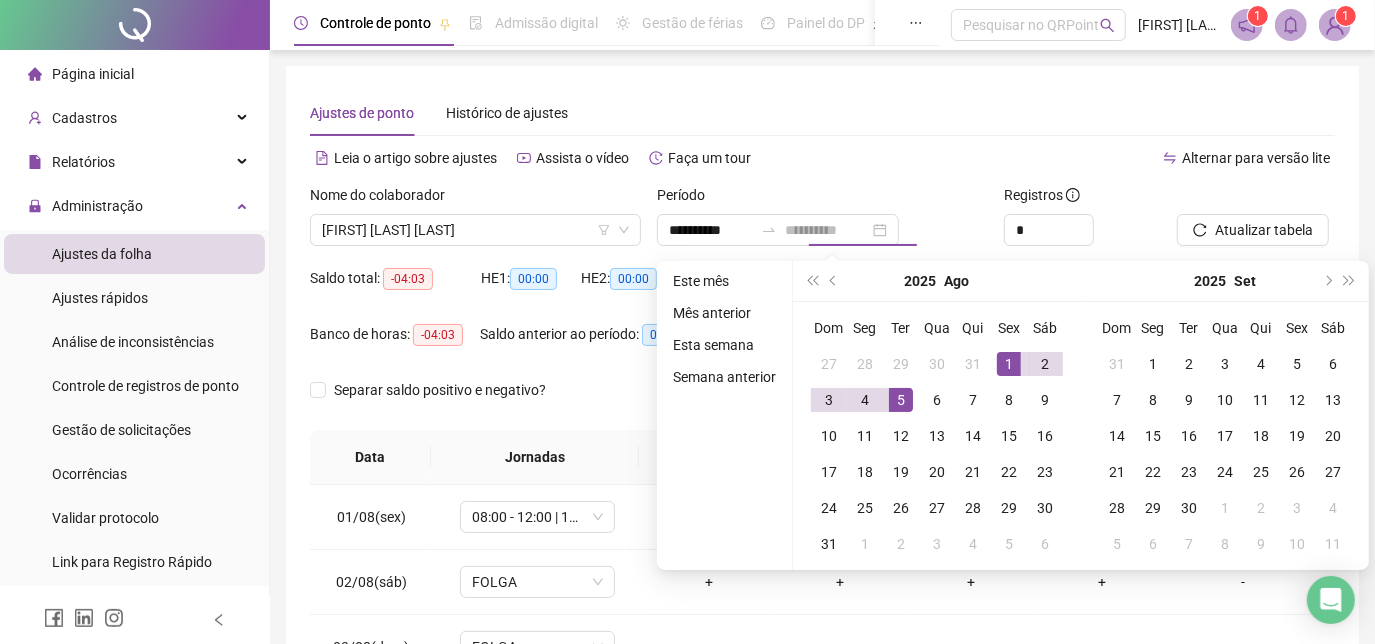 click on "5" at bounding box center [901, 400] 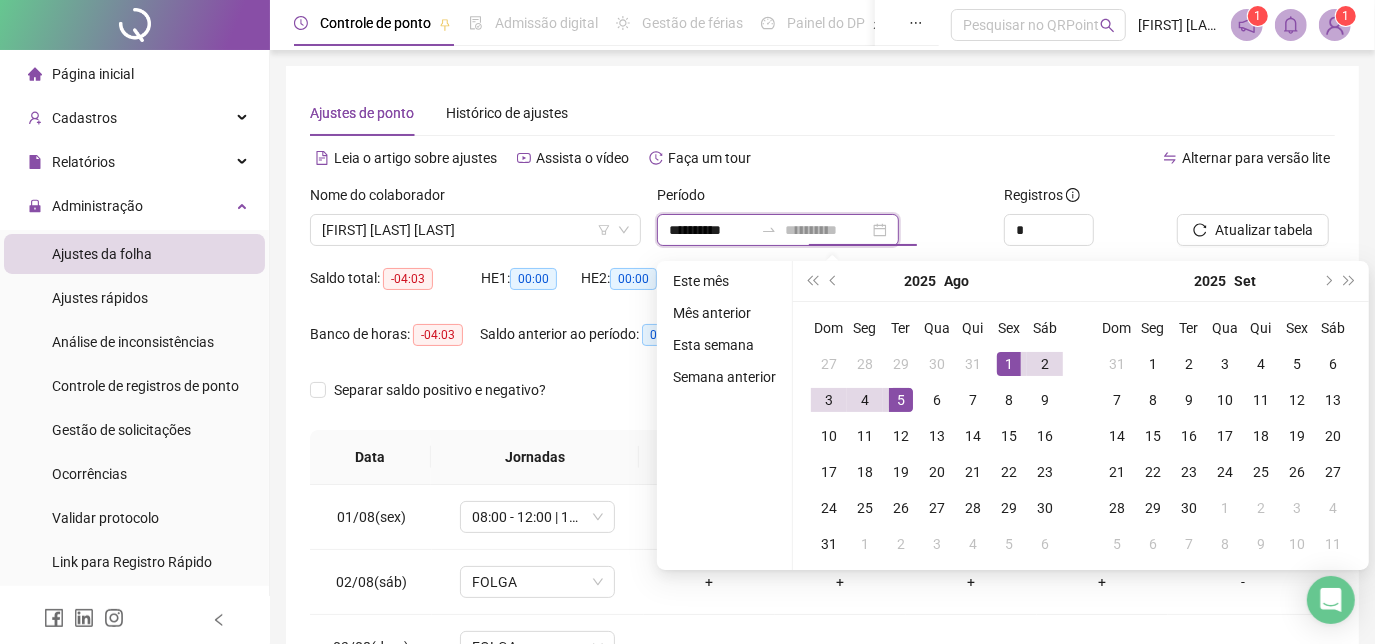 type on "**********" 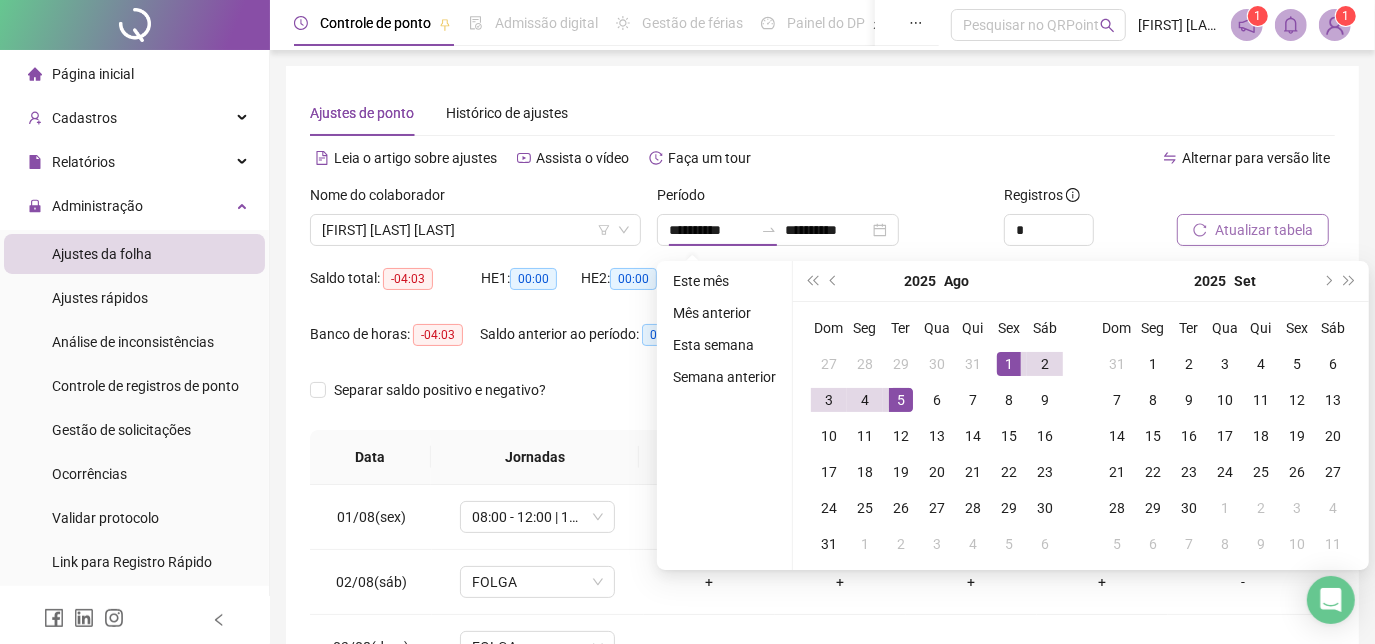 click on "Atualizar tabela" at bounding box center [1253, 230] 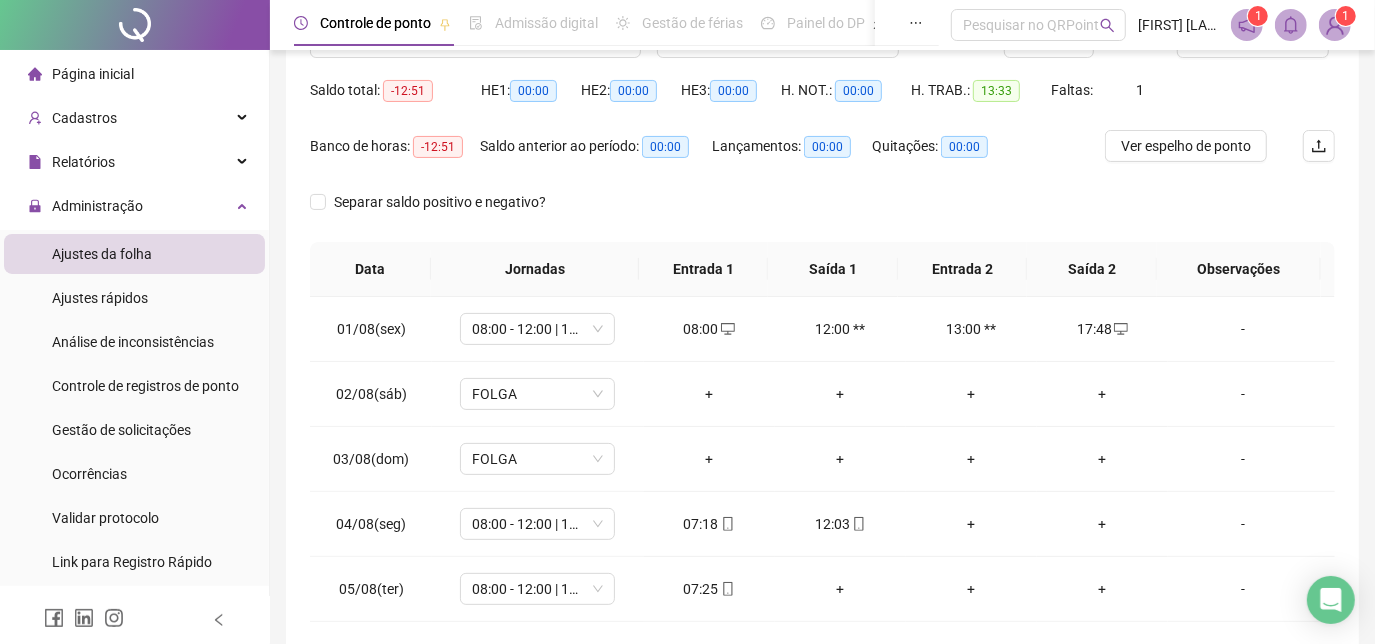 scroll, scrollTop: 184, scrollLeft: 0, axis: vertical 